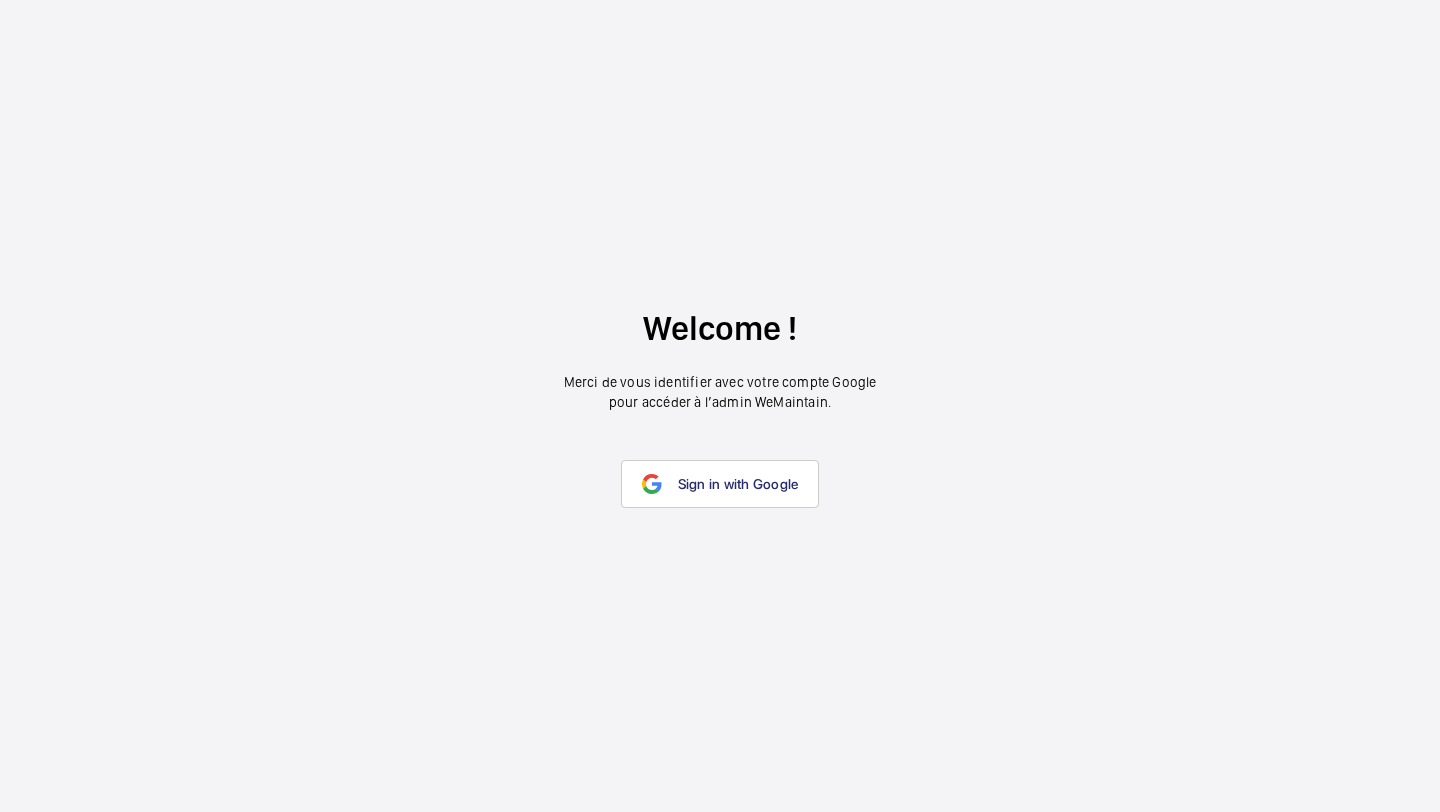 scroll, scrollTop: 0, scrollLeft: 0, axis: both 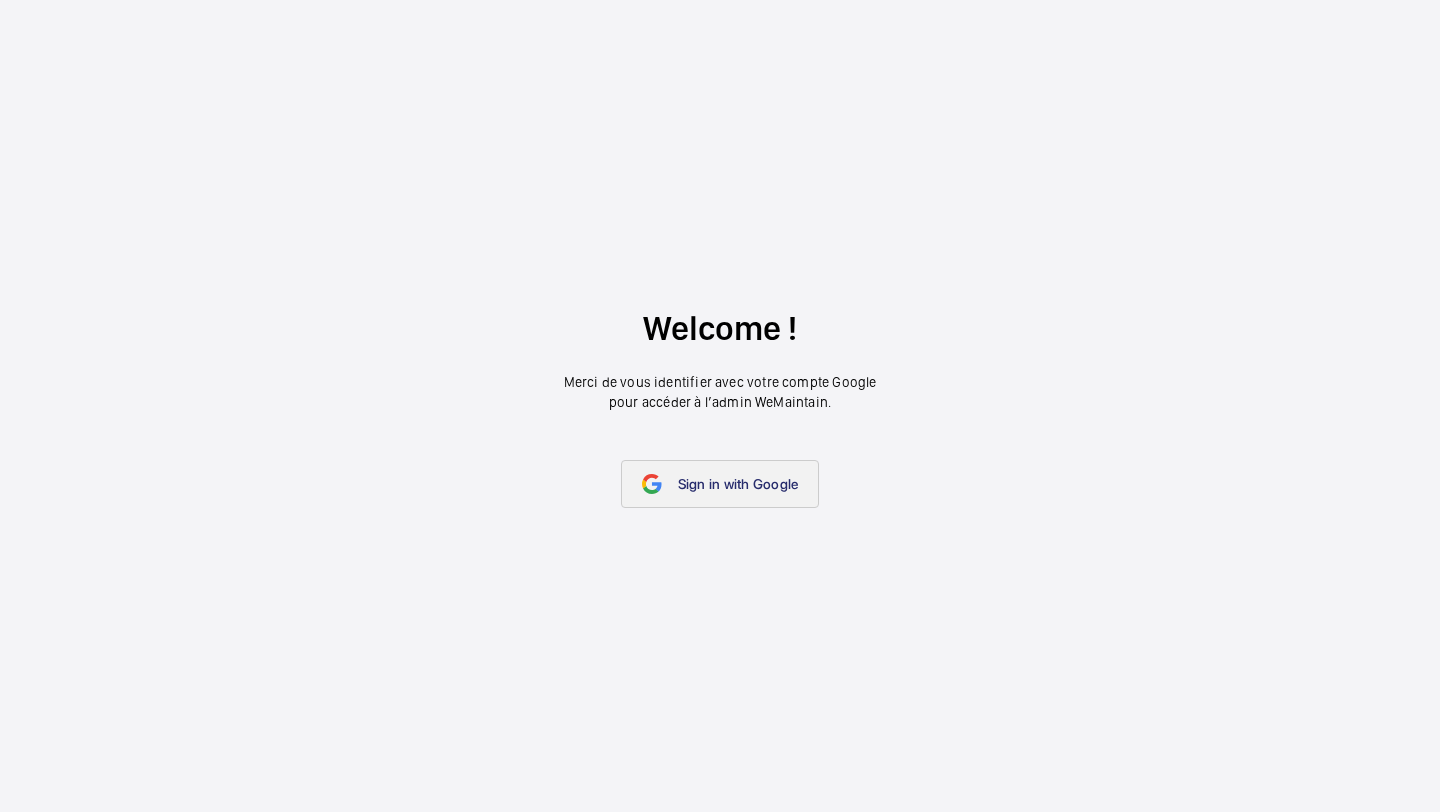 click on "Sign in with Google" 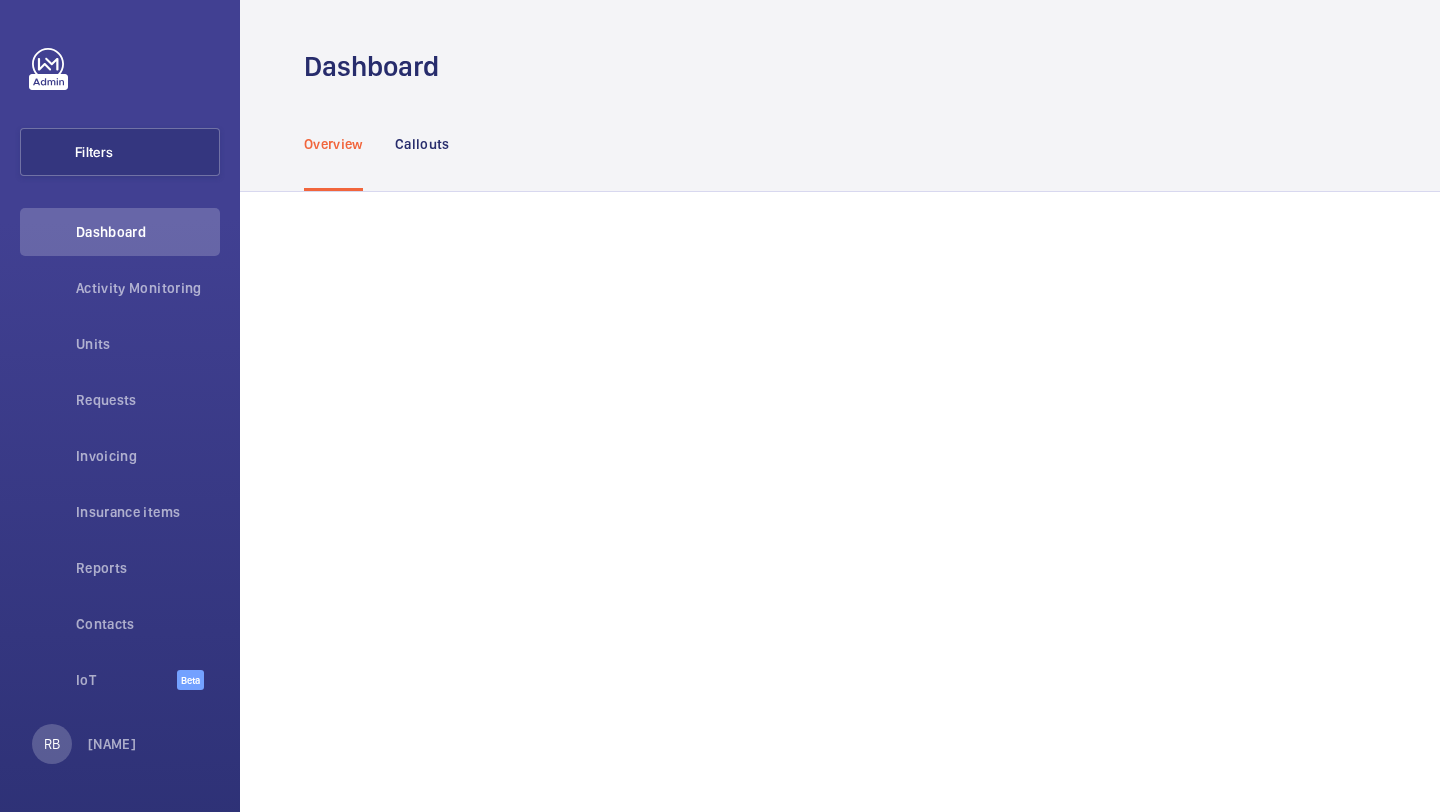 scroll, scrollTop: 0, scrollLeft: 0, axis: both 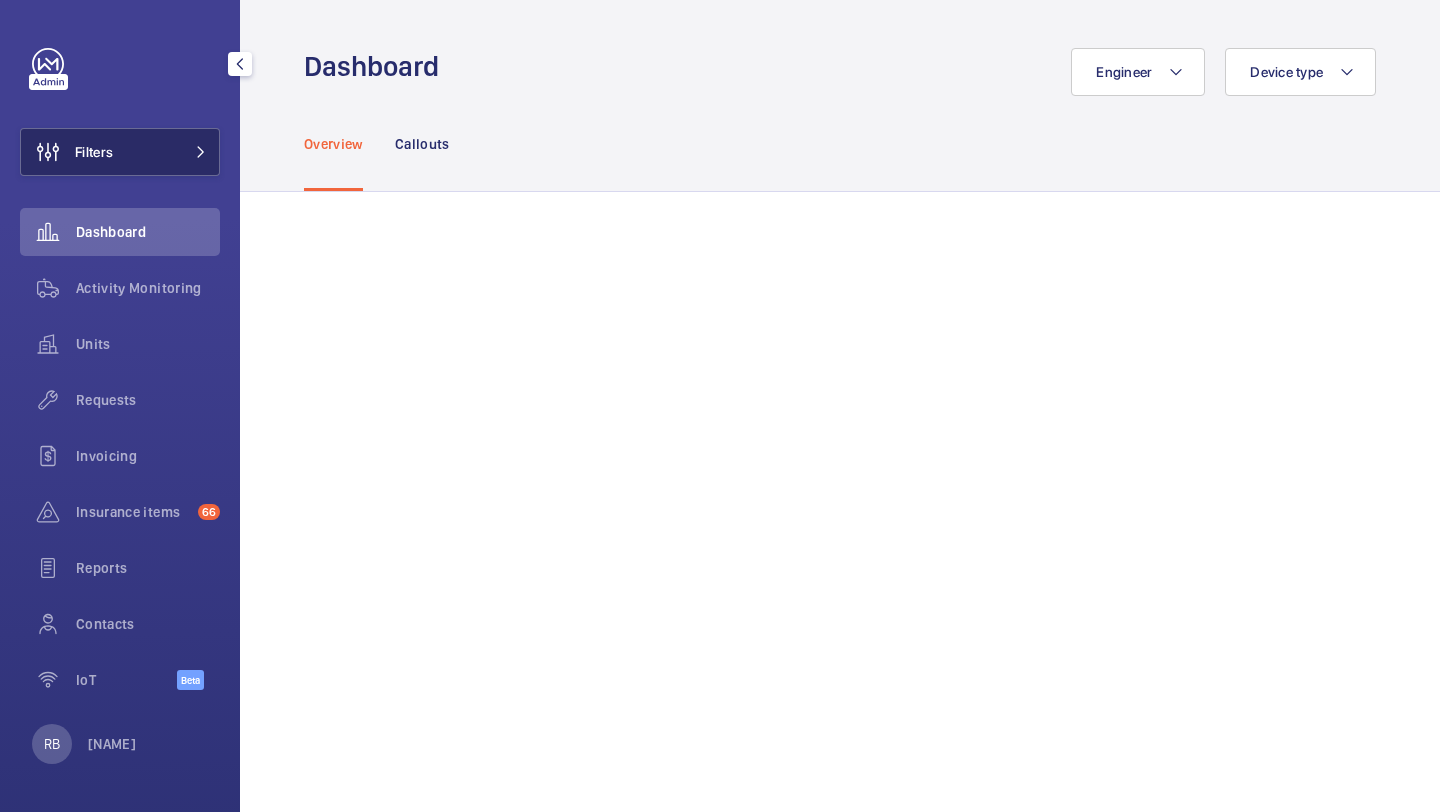 click on "Filters" 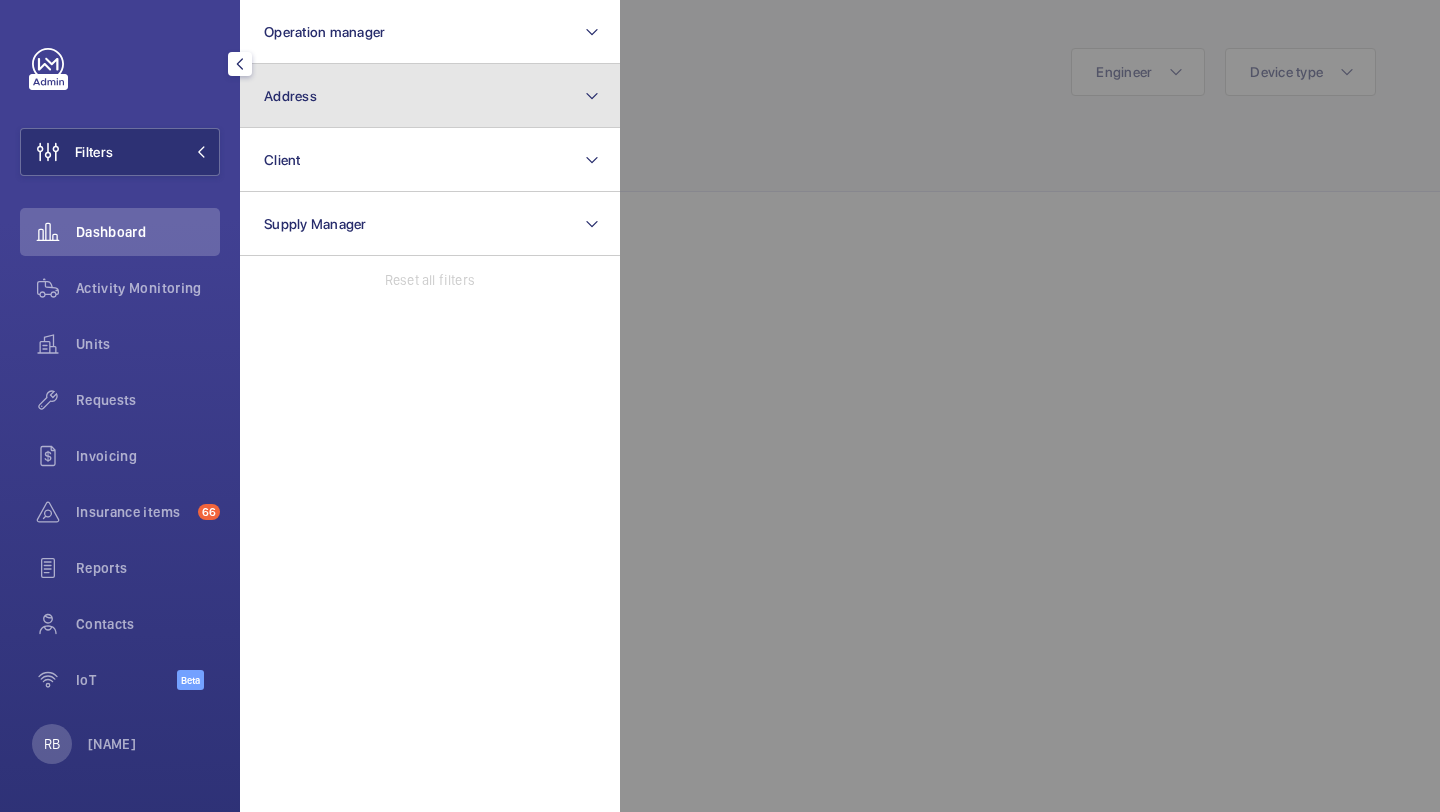 click on "Address" 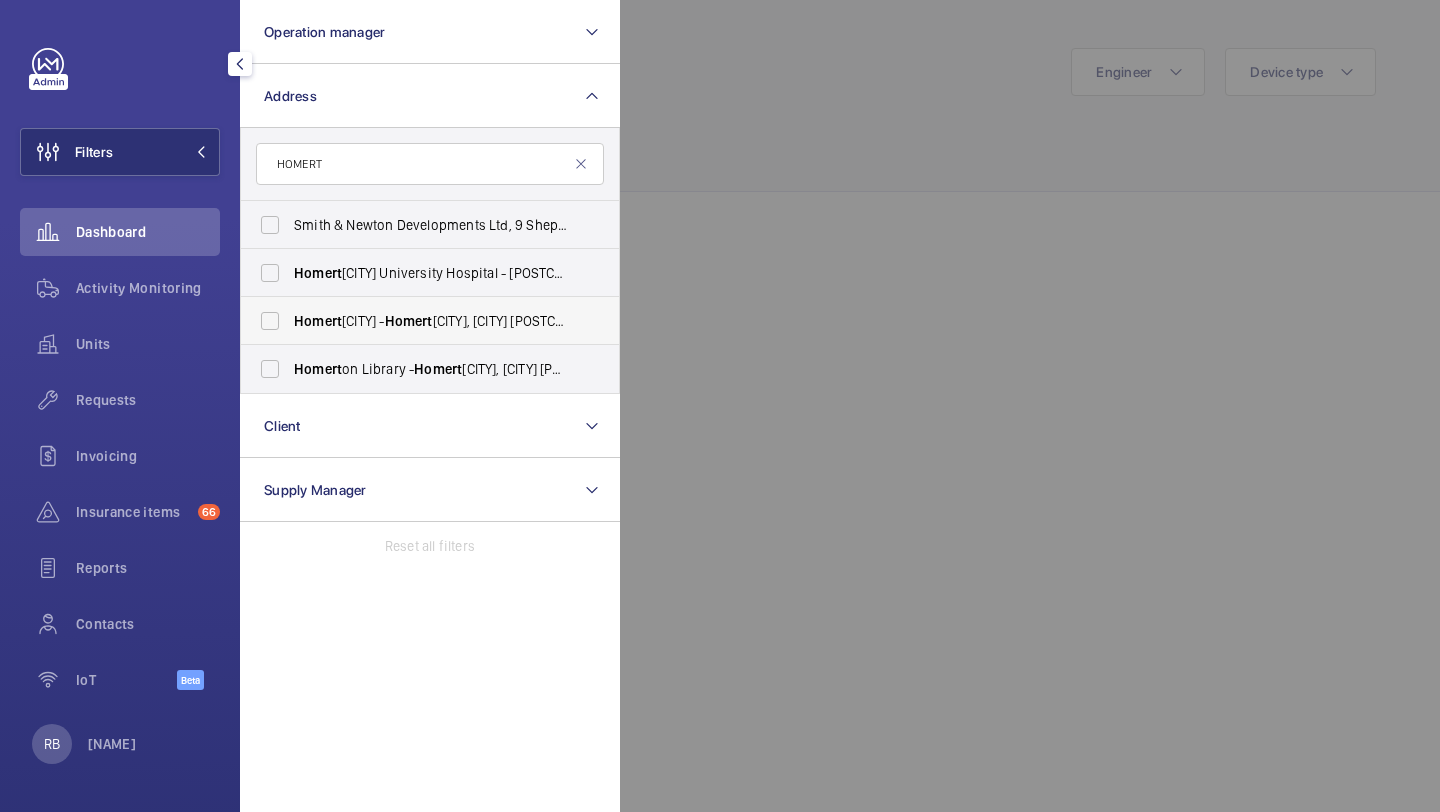 type on "HOMERT" 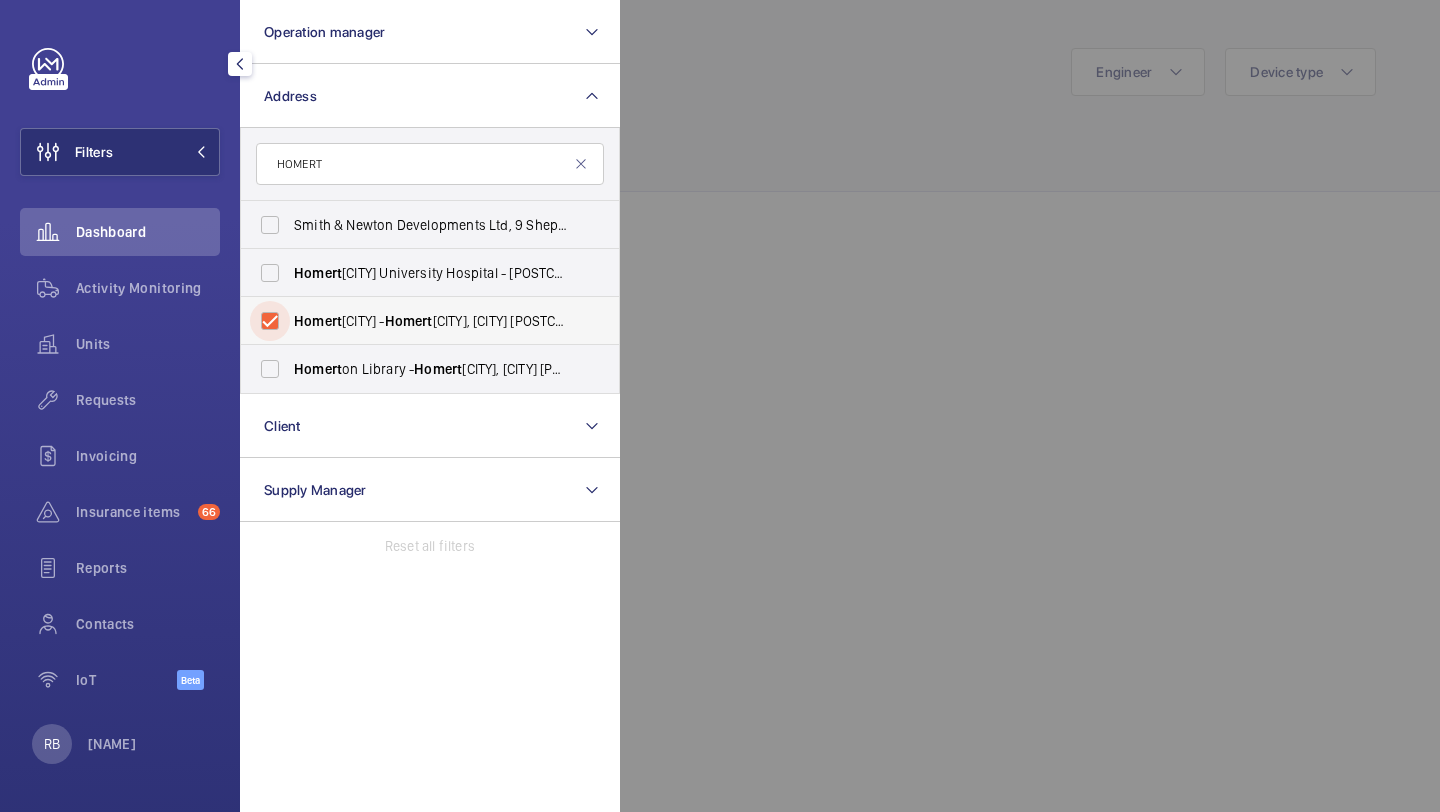 checkbox on "true" 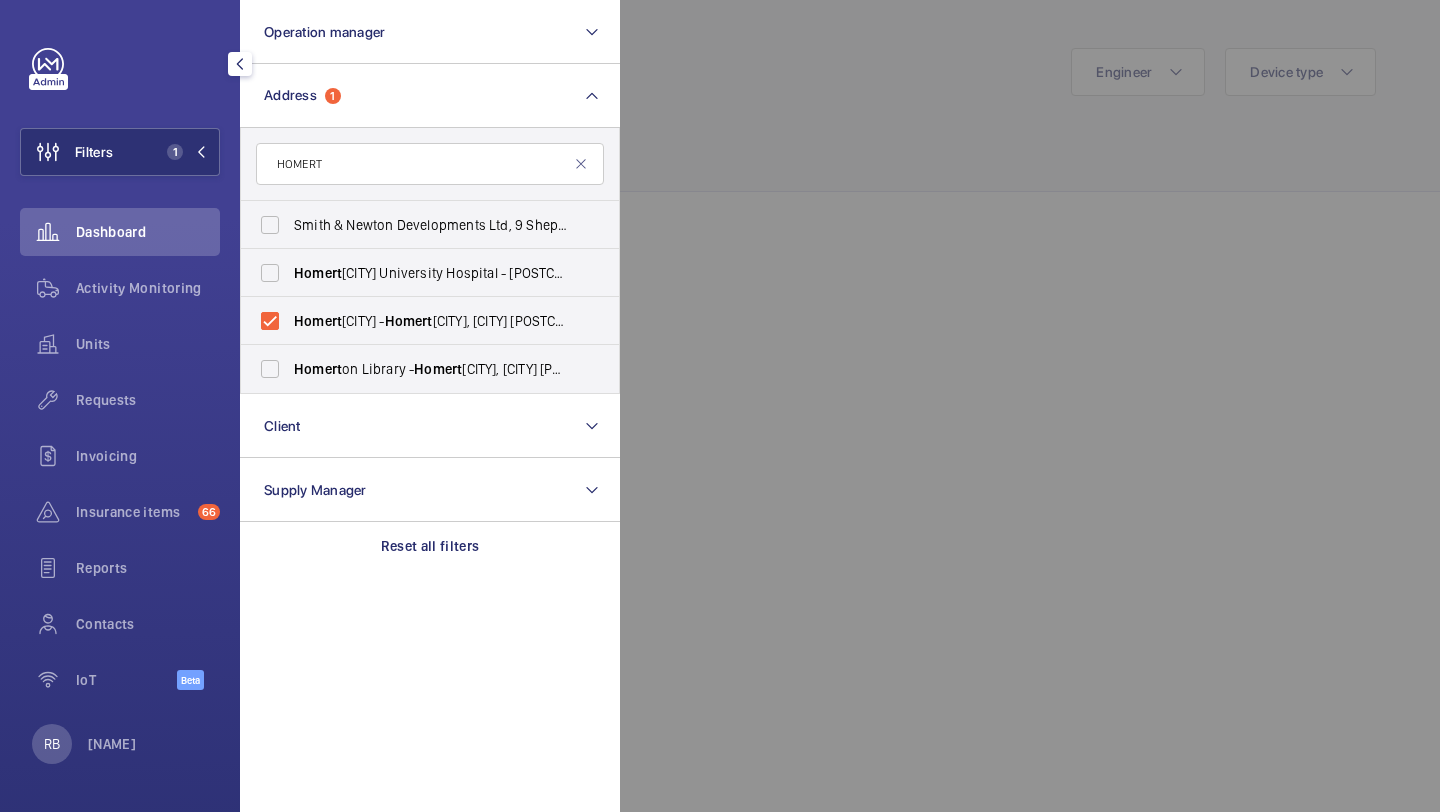 click 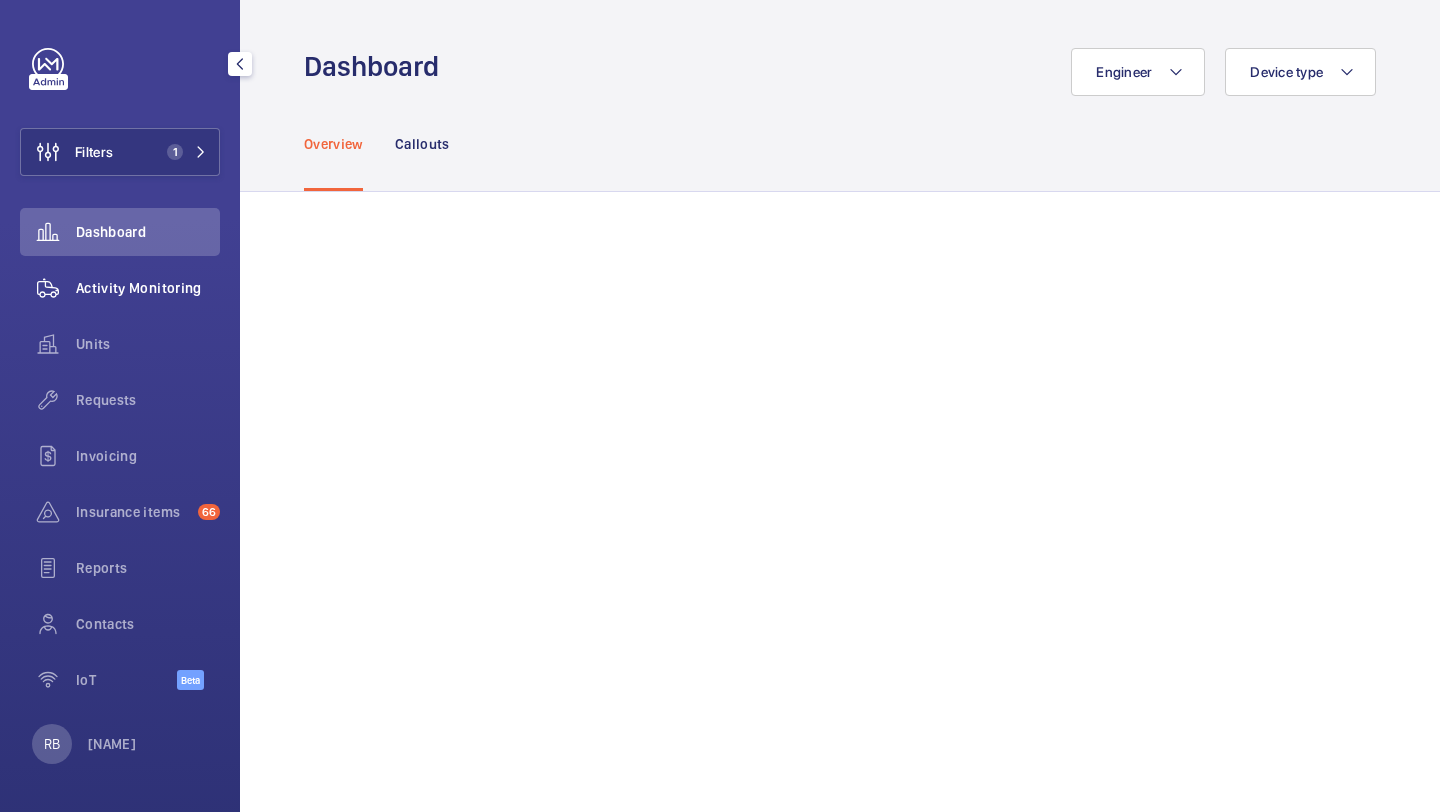 click on "Activity Monitoring" 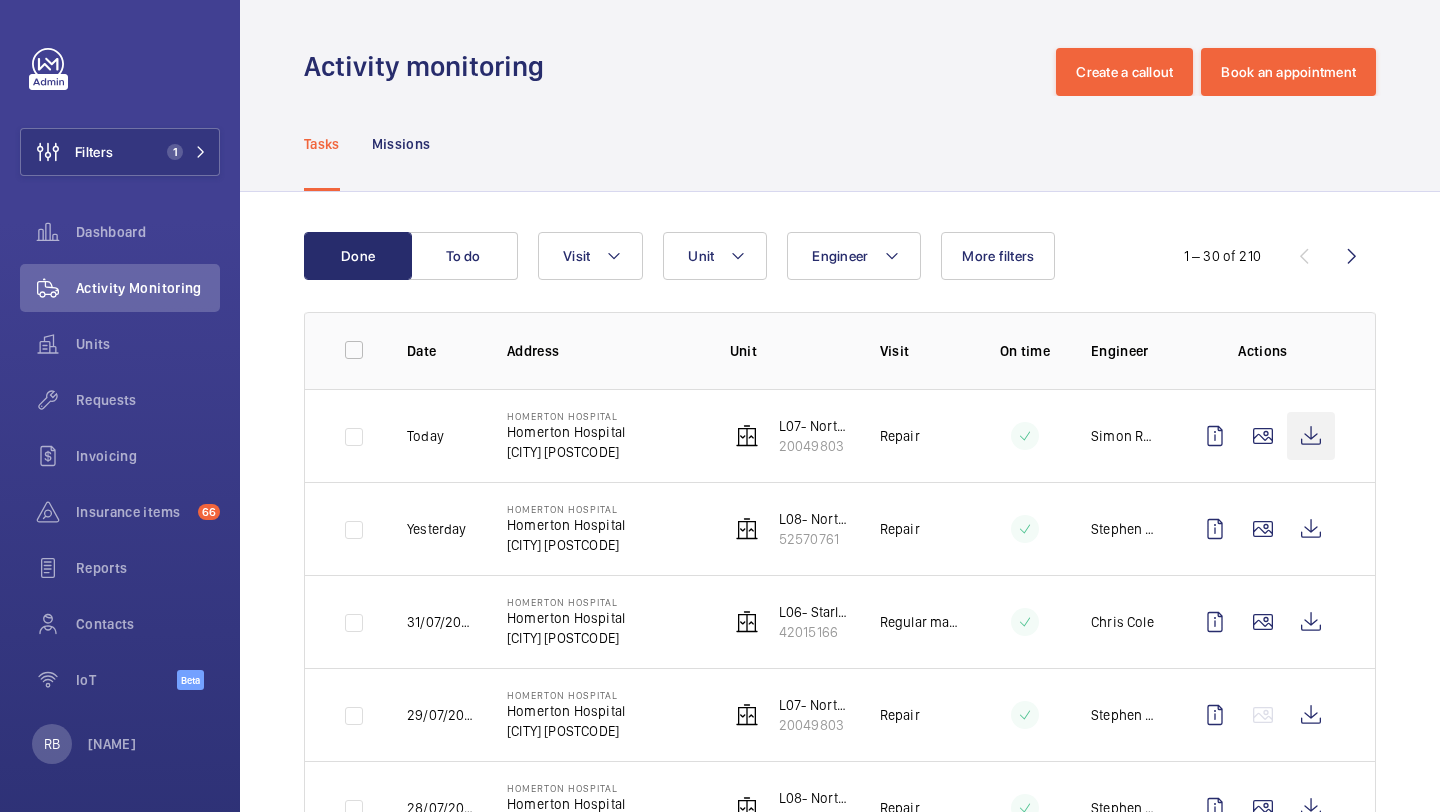 click 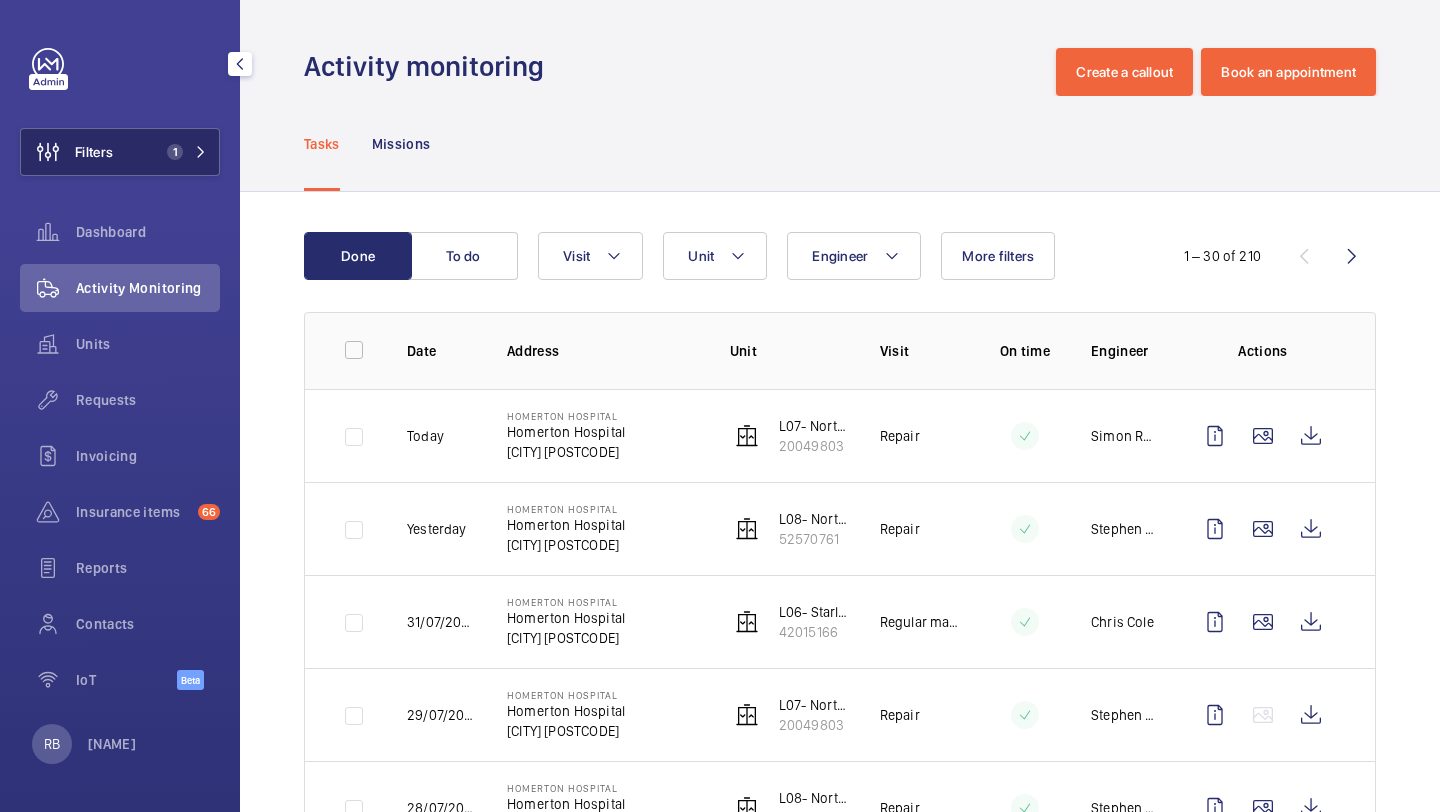 click on "Filters 1" 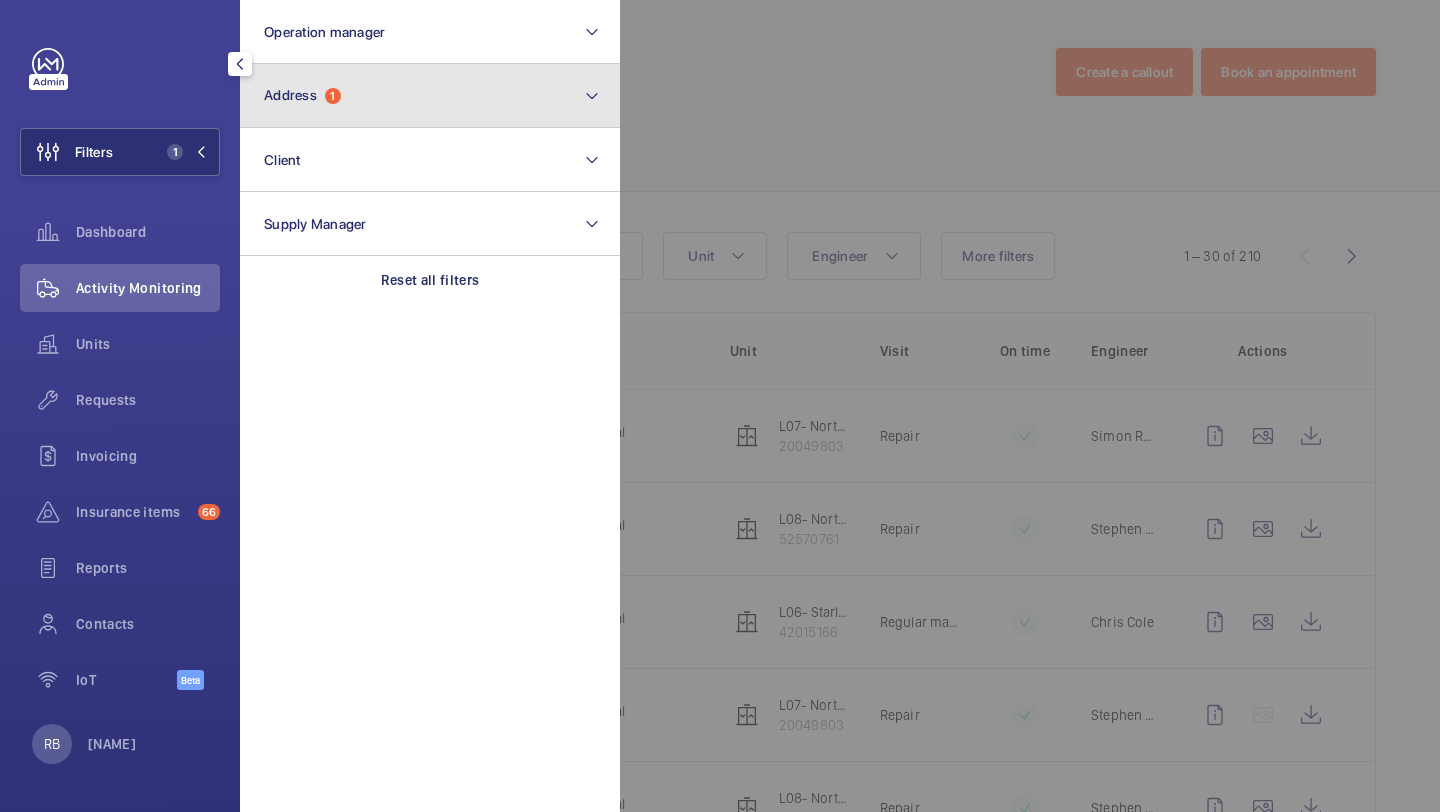 click on "Address  1" 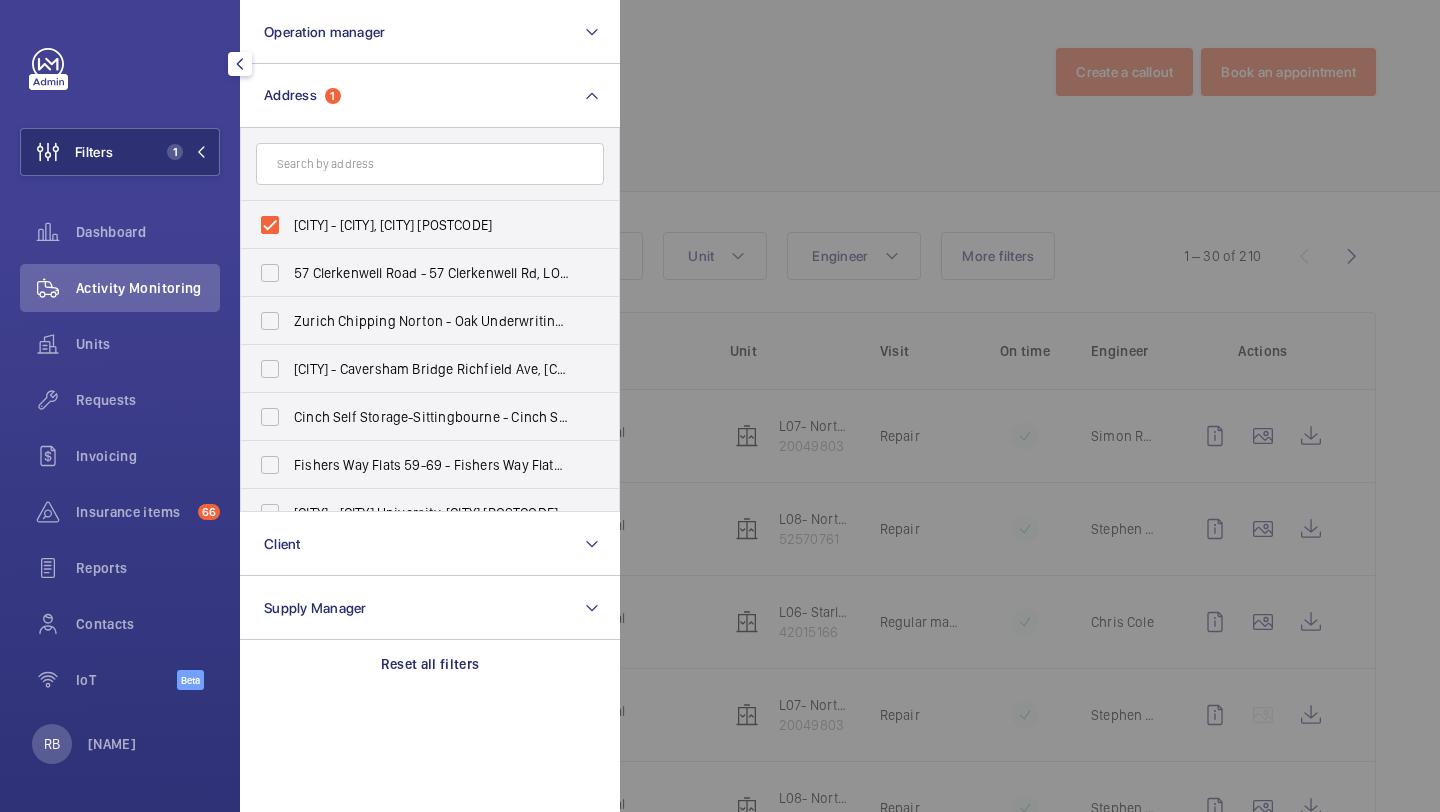 click 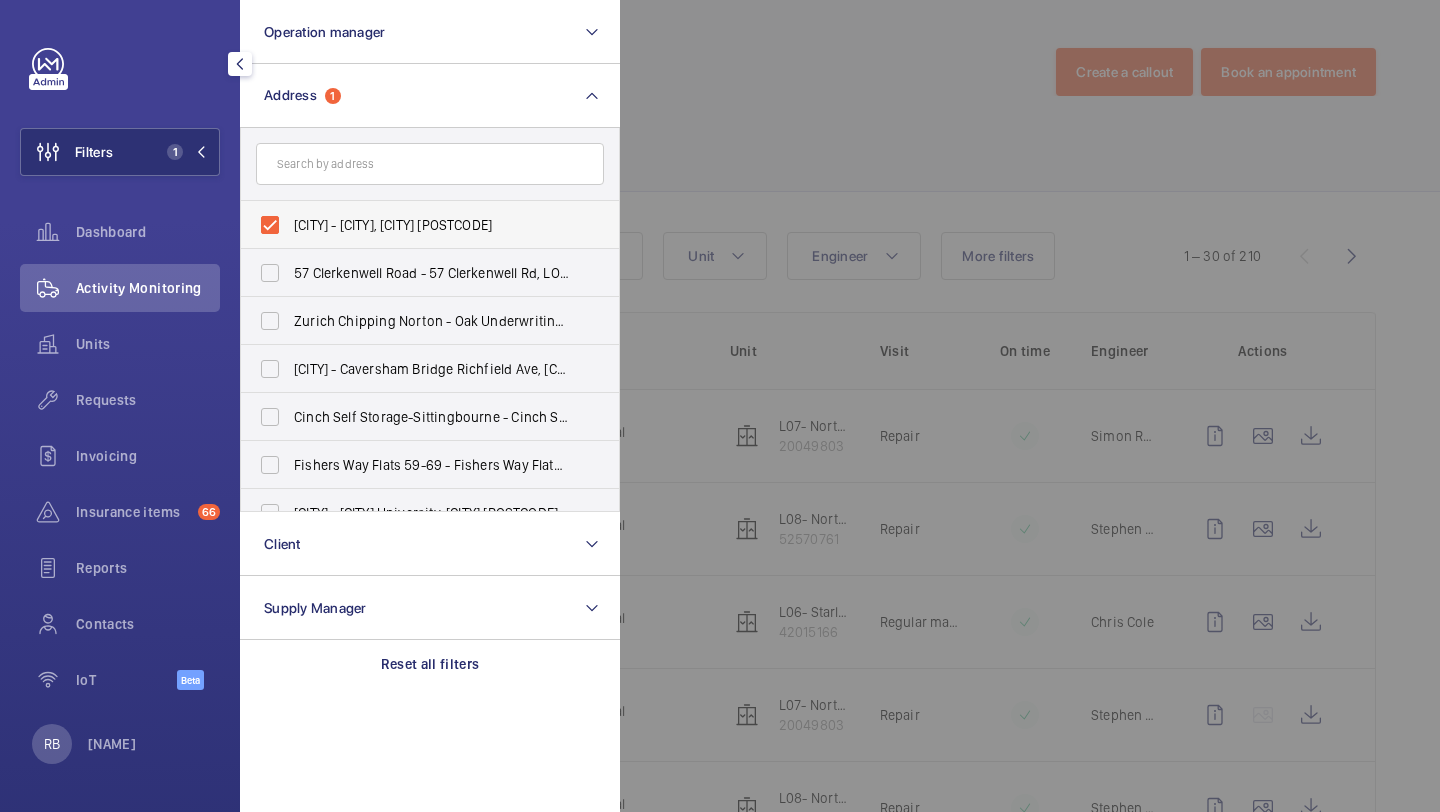 click on "[CITY] - [CITY], [CITY] [POSTCODE]" at bounding box center [431, 225] 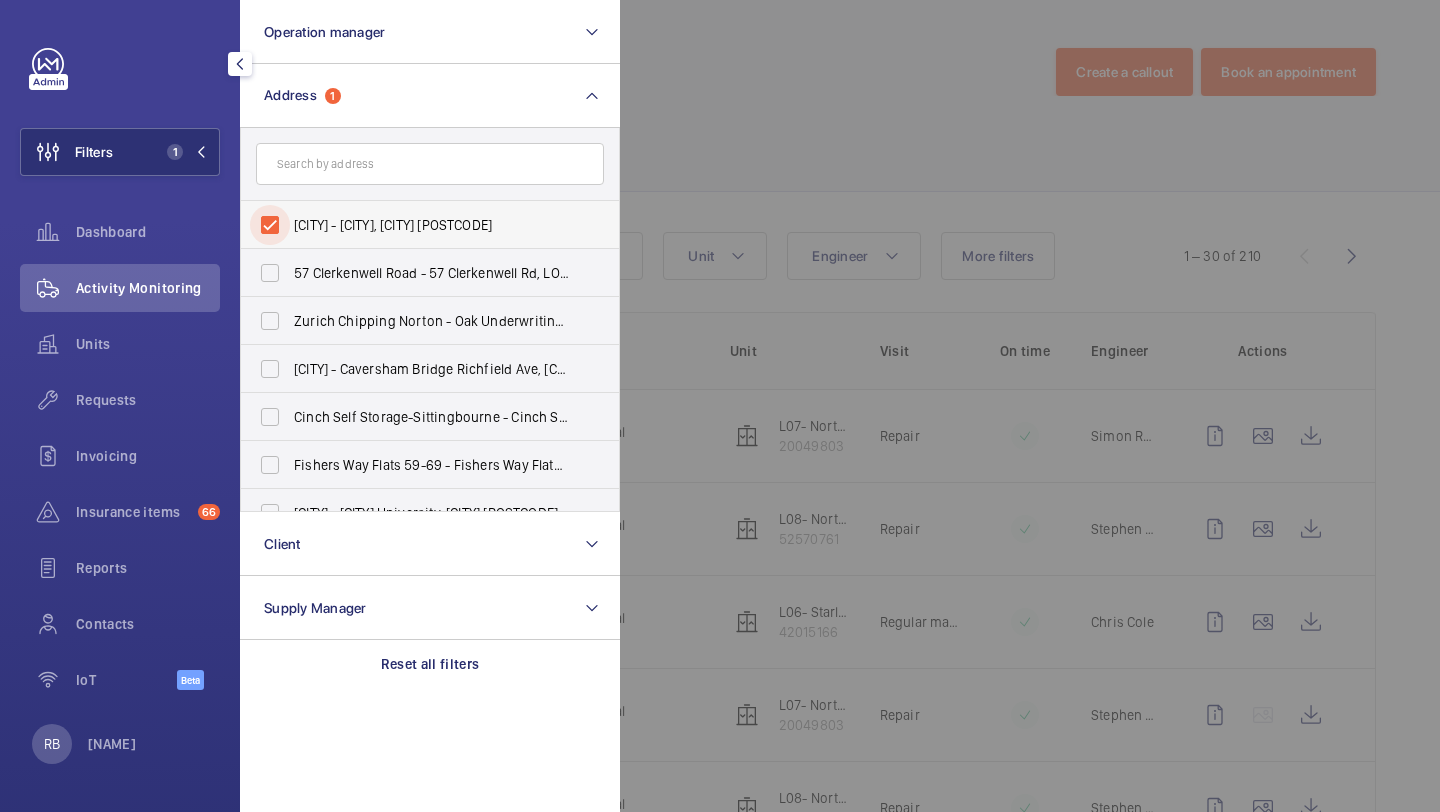 click on "[CITY] - [CITY], [CITY] [POSTCODE]" at bounding box center [270, 225] 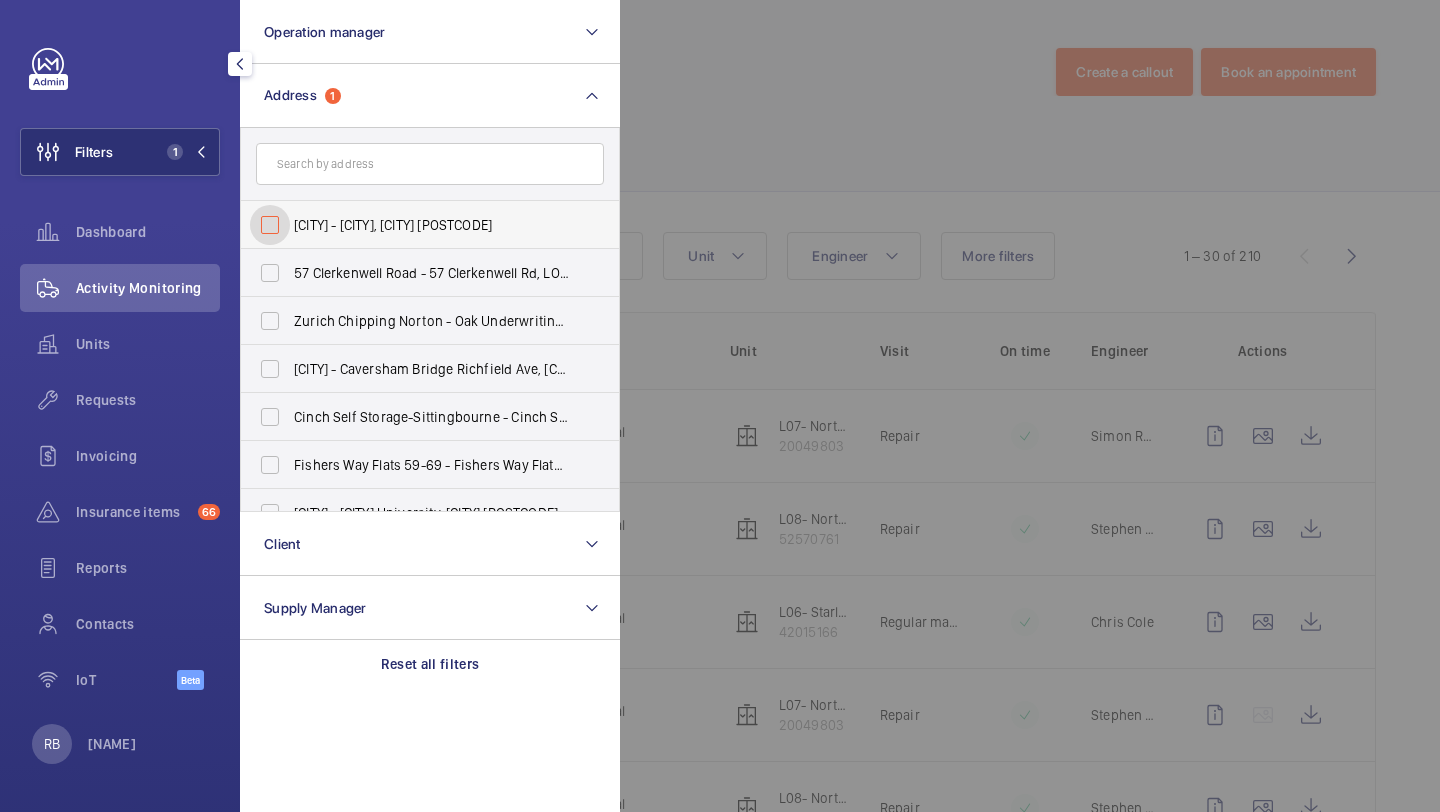 checkbox on "false" 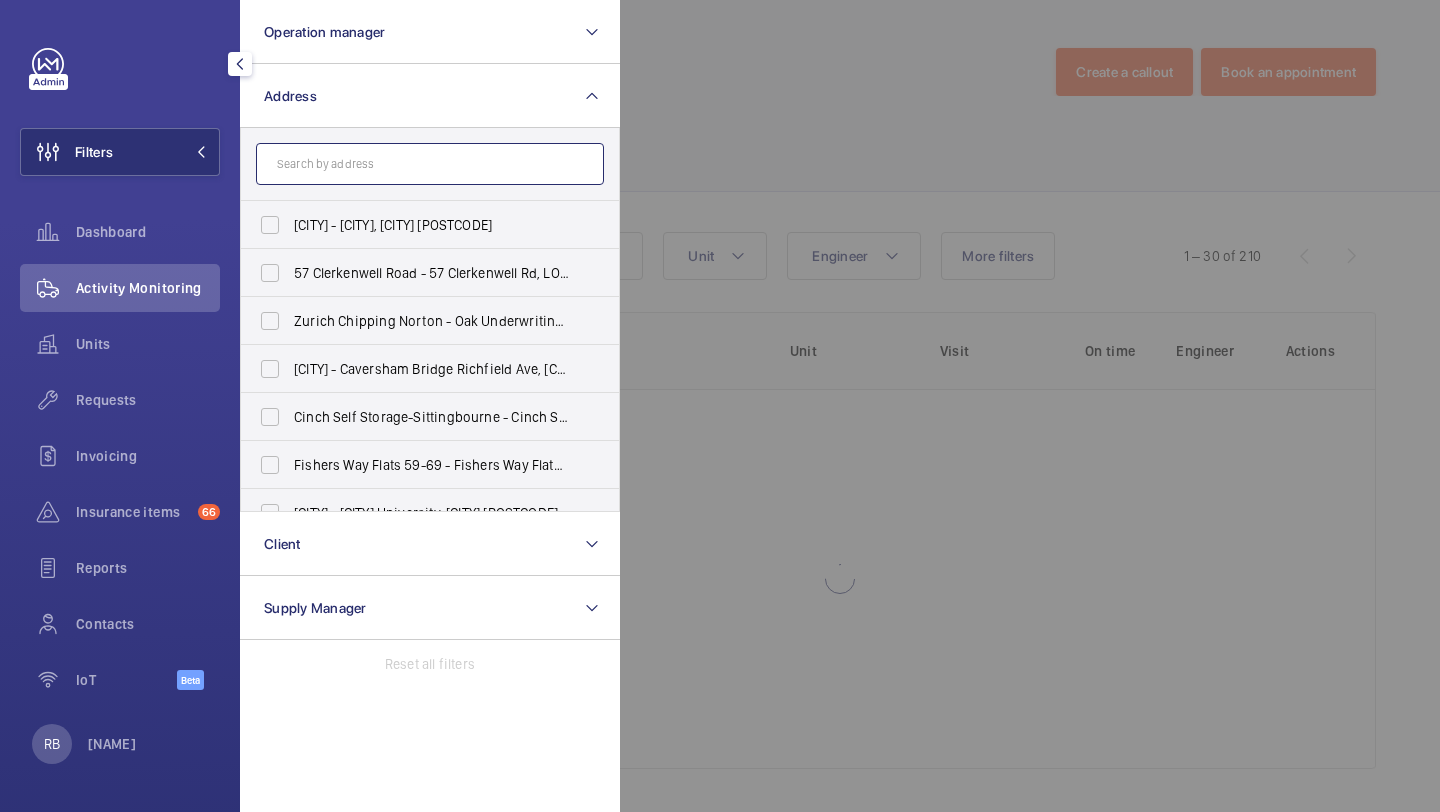 click 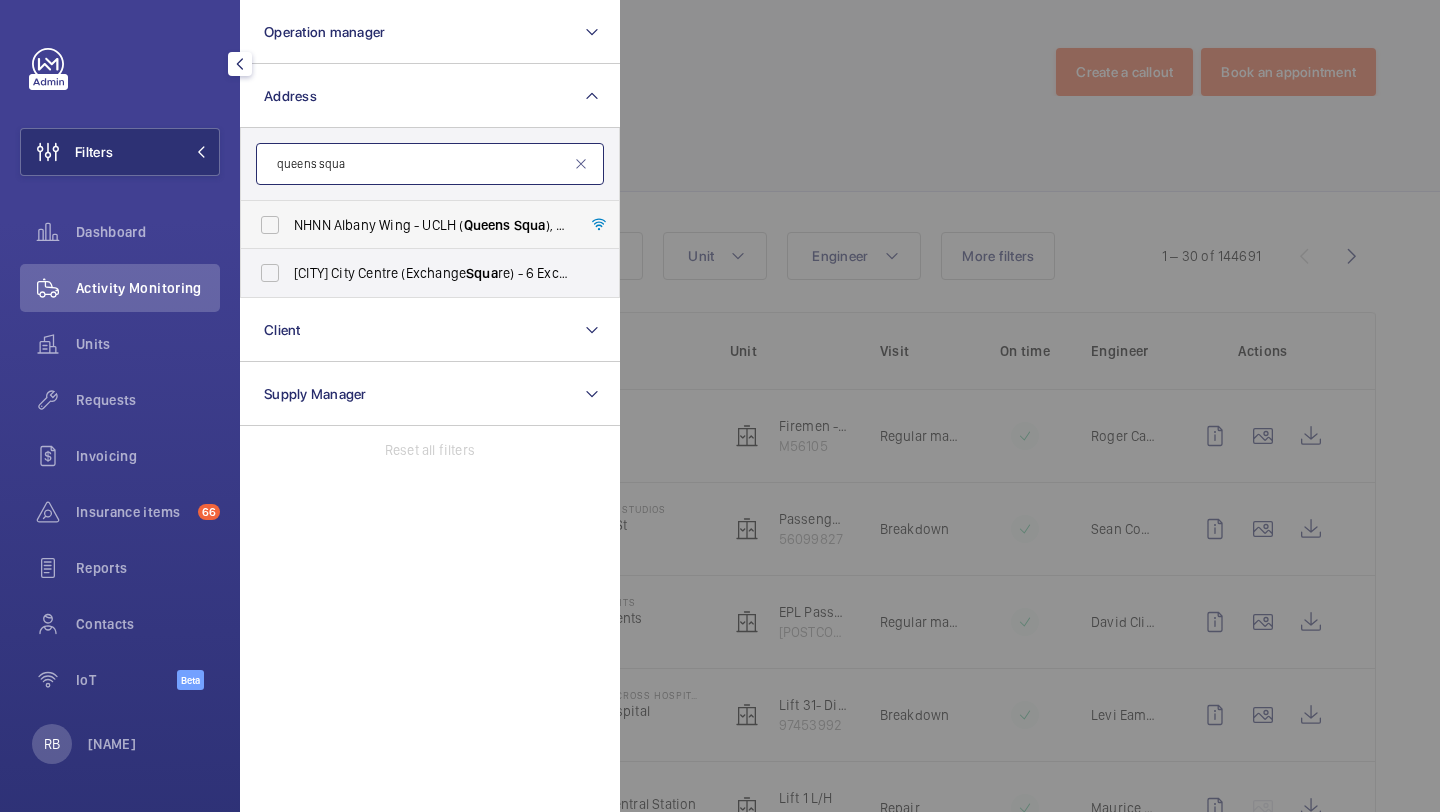 type on "queens squa" 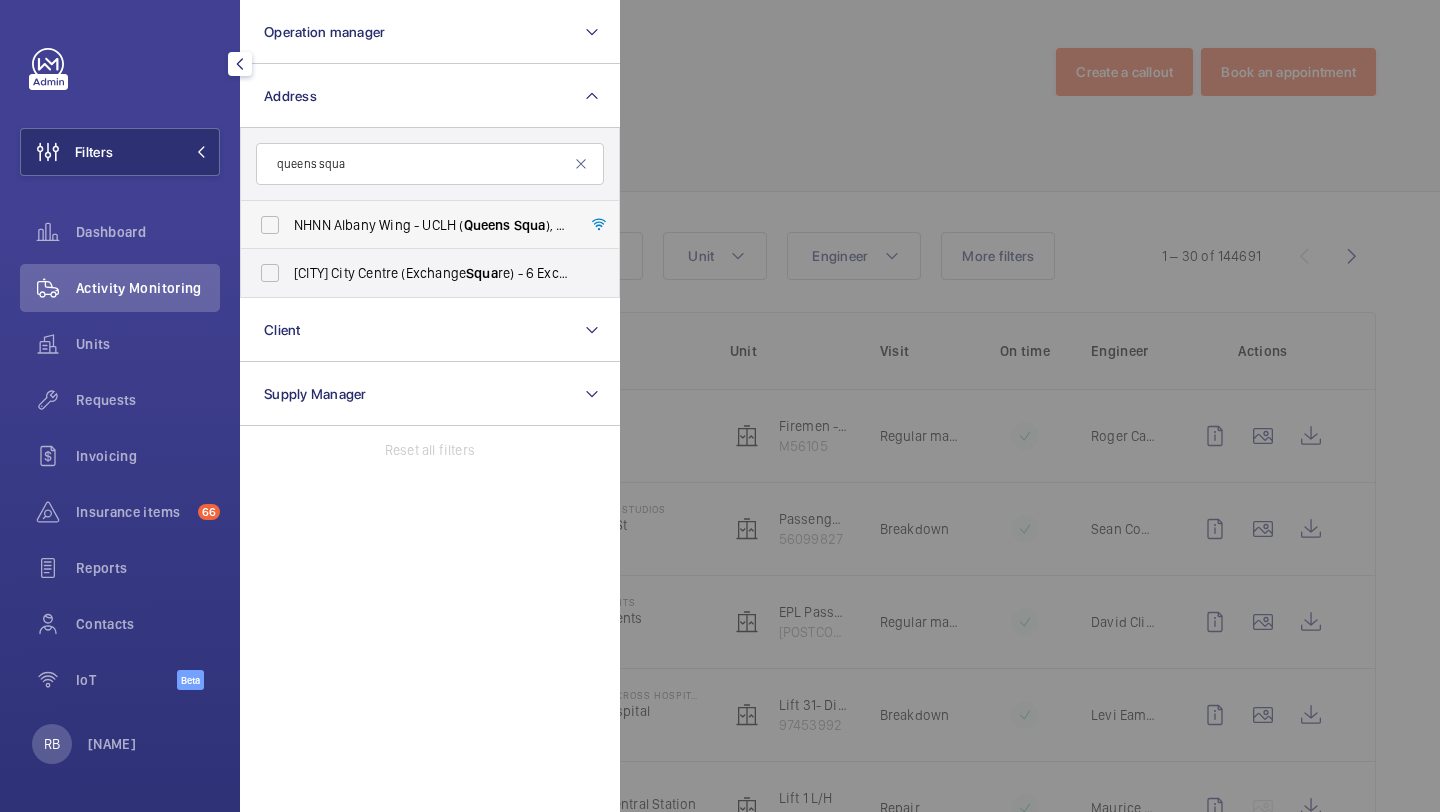 click on "NHNN Albany Wing - UCLH ( Queens Squa re), Albany Wing,, [CITY] [POSTCODE]" at bounding box center [431, 225] 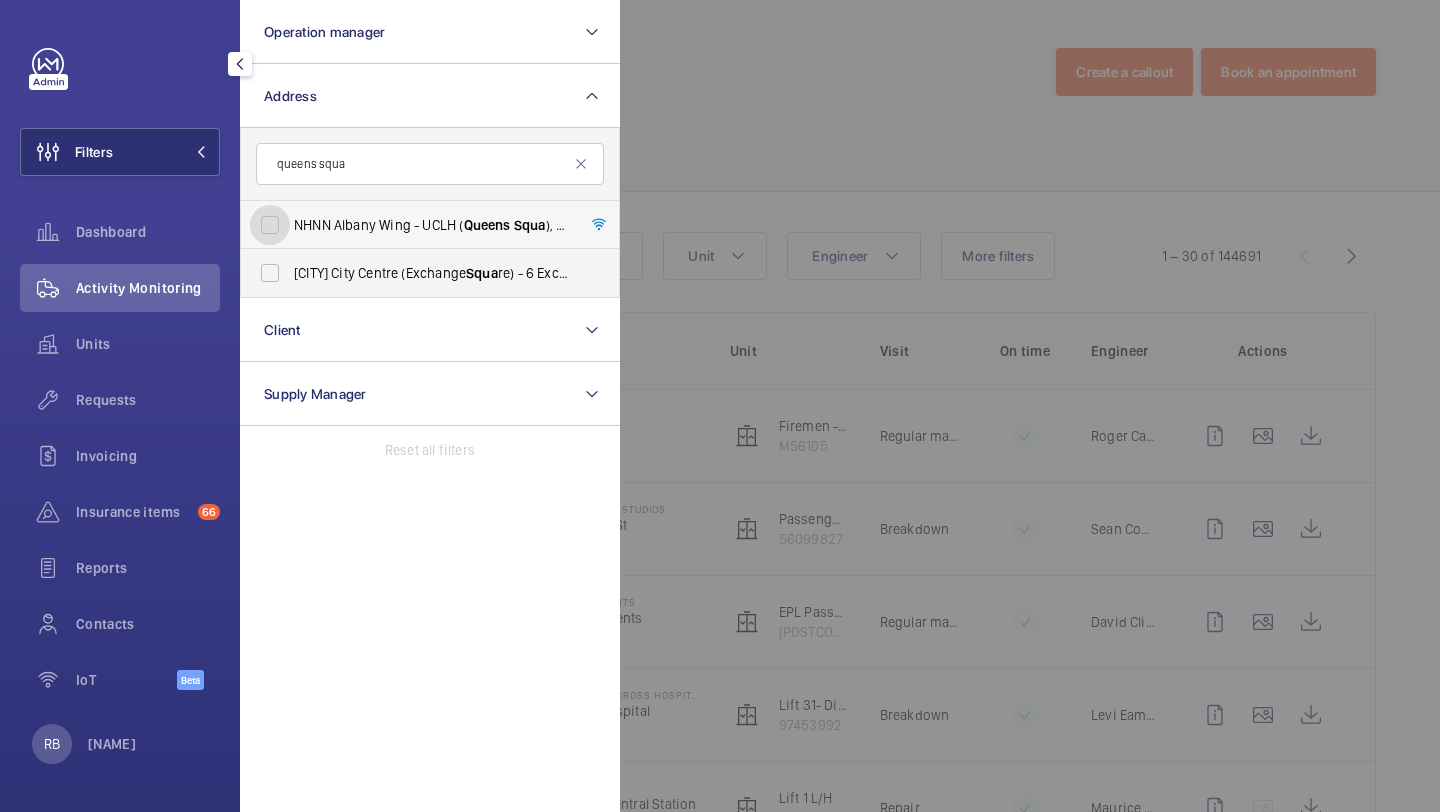 click on "NHNN Albany Wing - UCLH ( Queens Squa re), Albany Wing,, [CITY] [POSTCODE]" at bounding box center (270, 225) 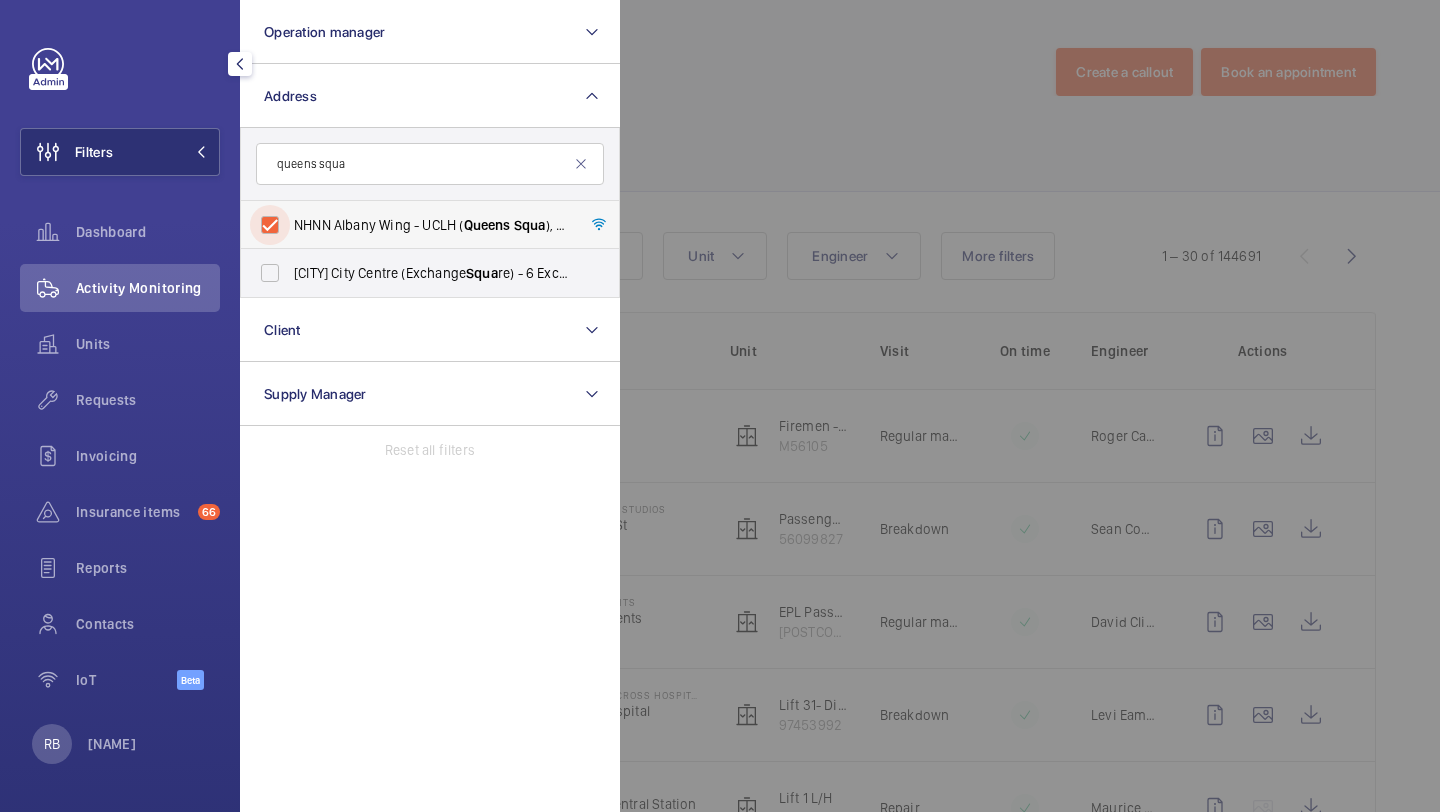 checkbox on "true" 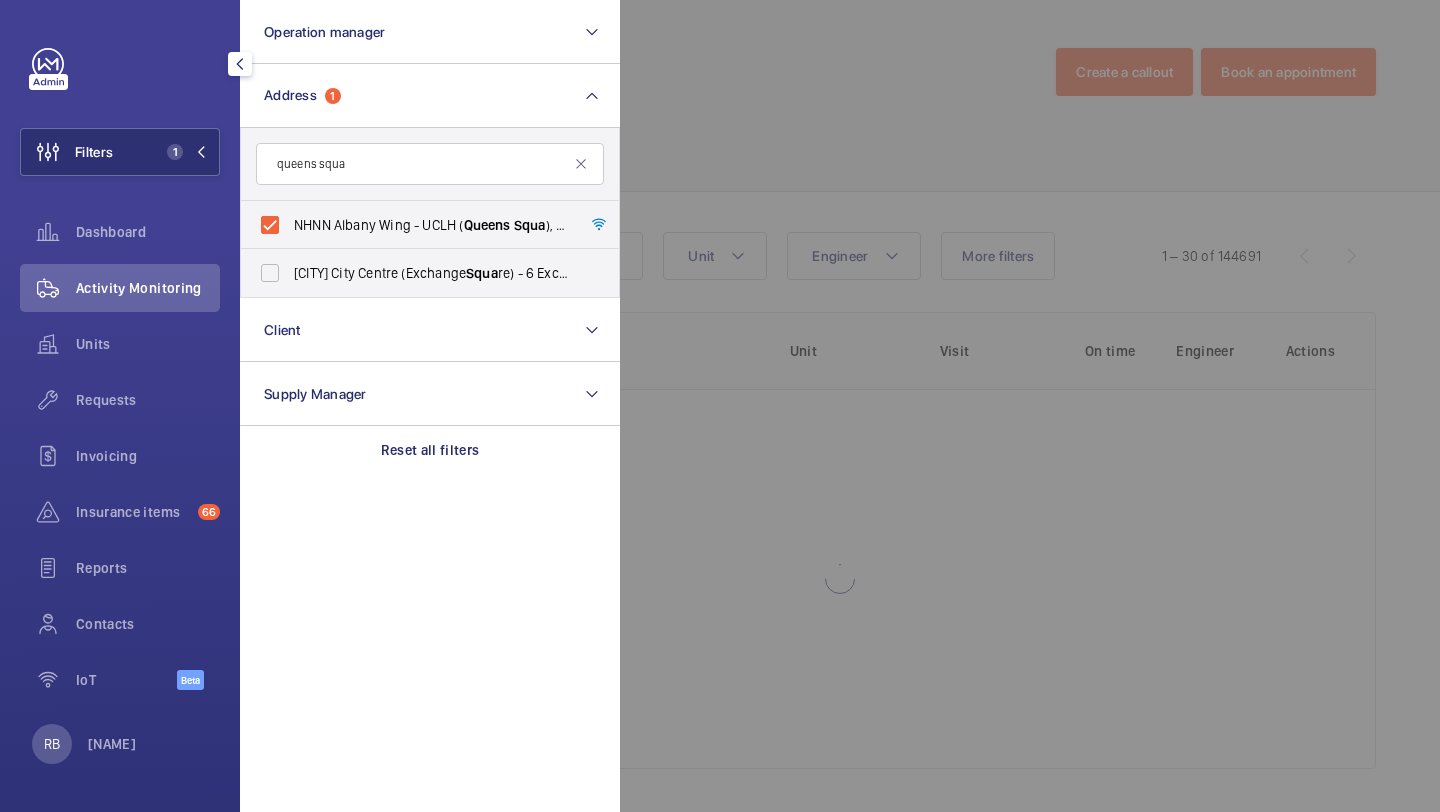 click 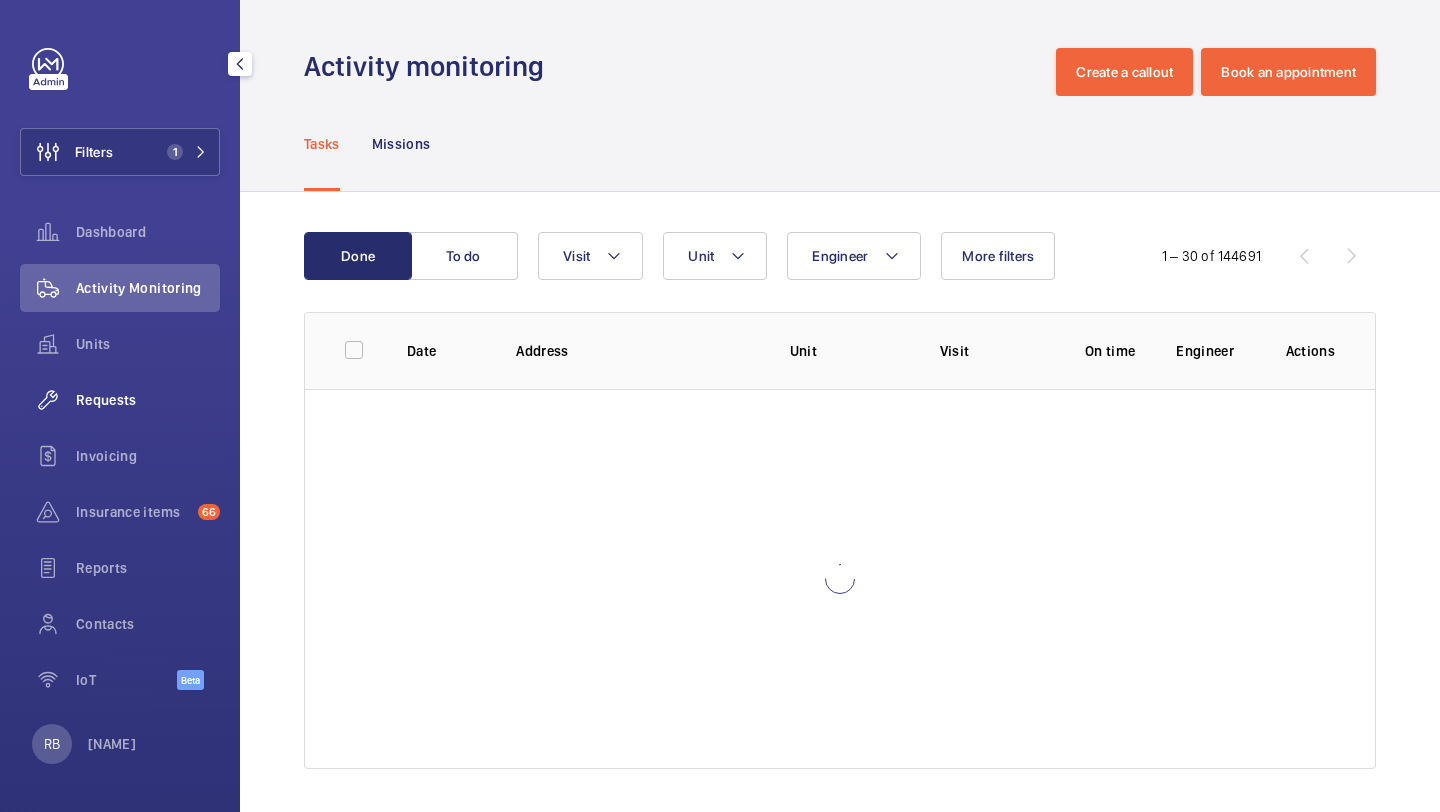 click on "Requests" 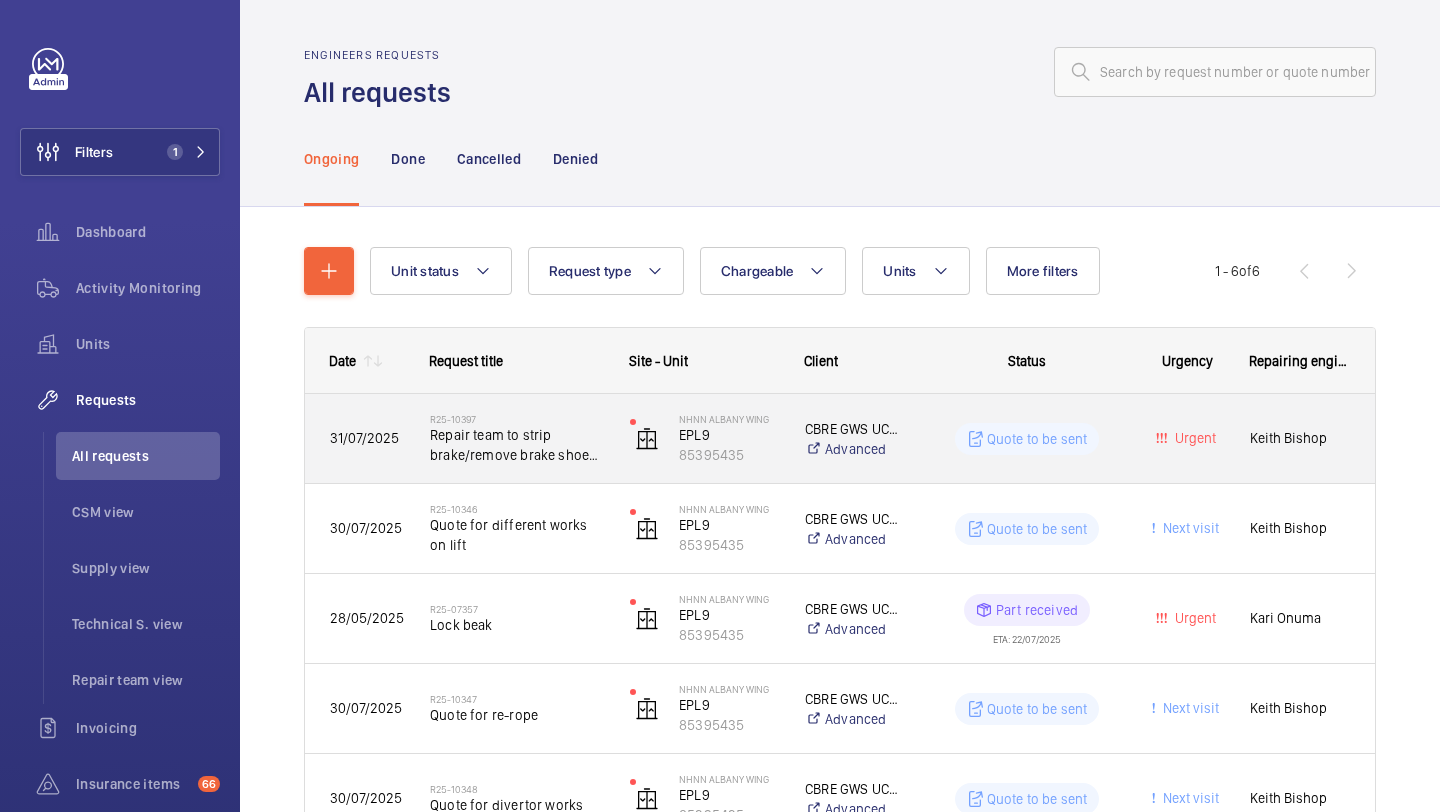 click on "R25-10397" 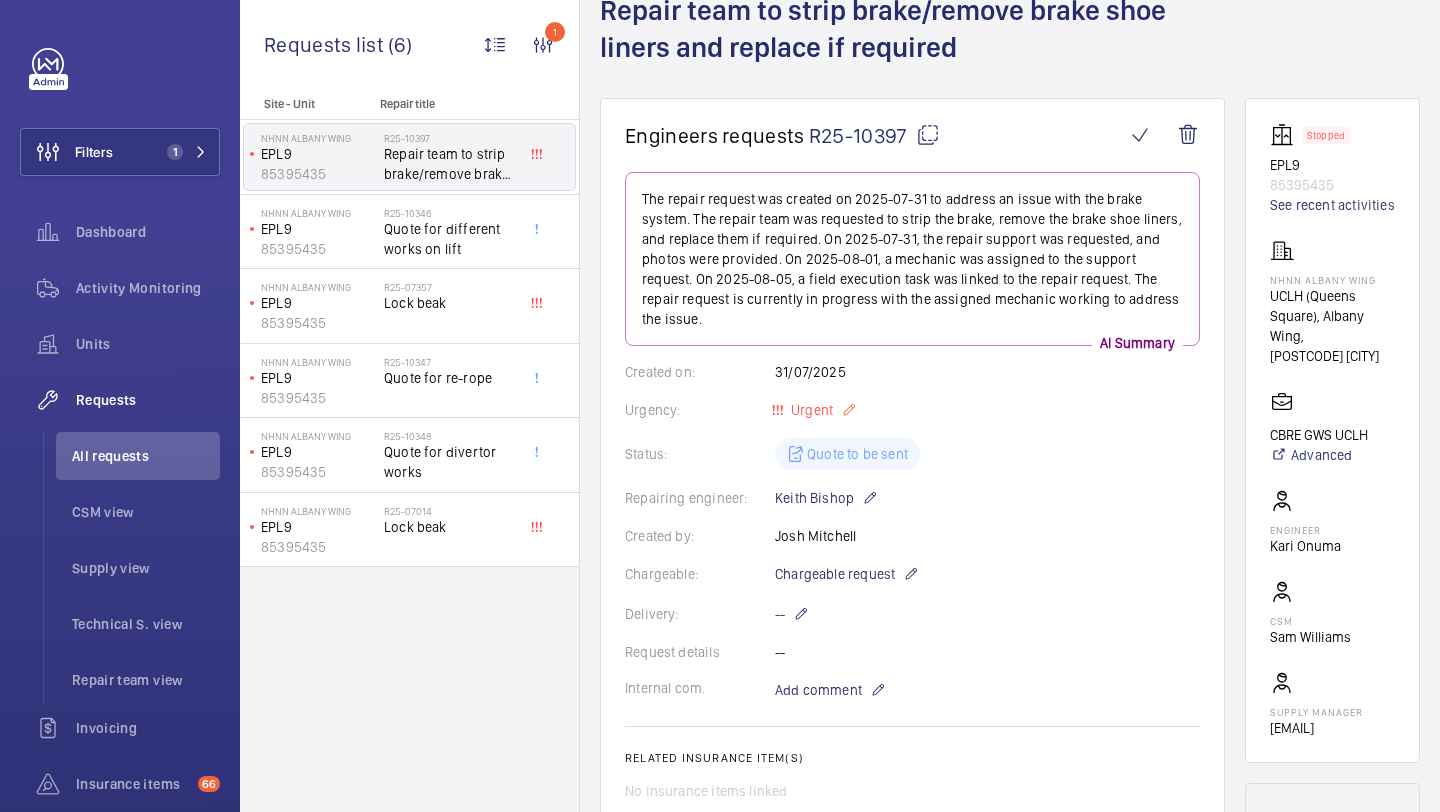 scroll, scrollTop: 0, scrollLeft: 0, axis: both 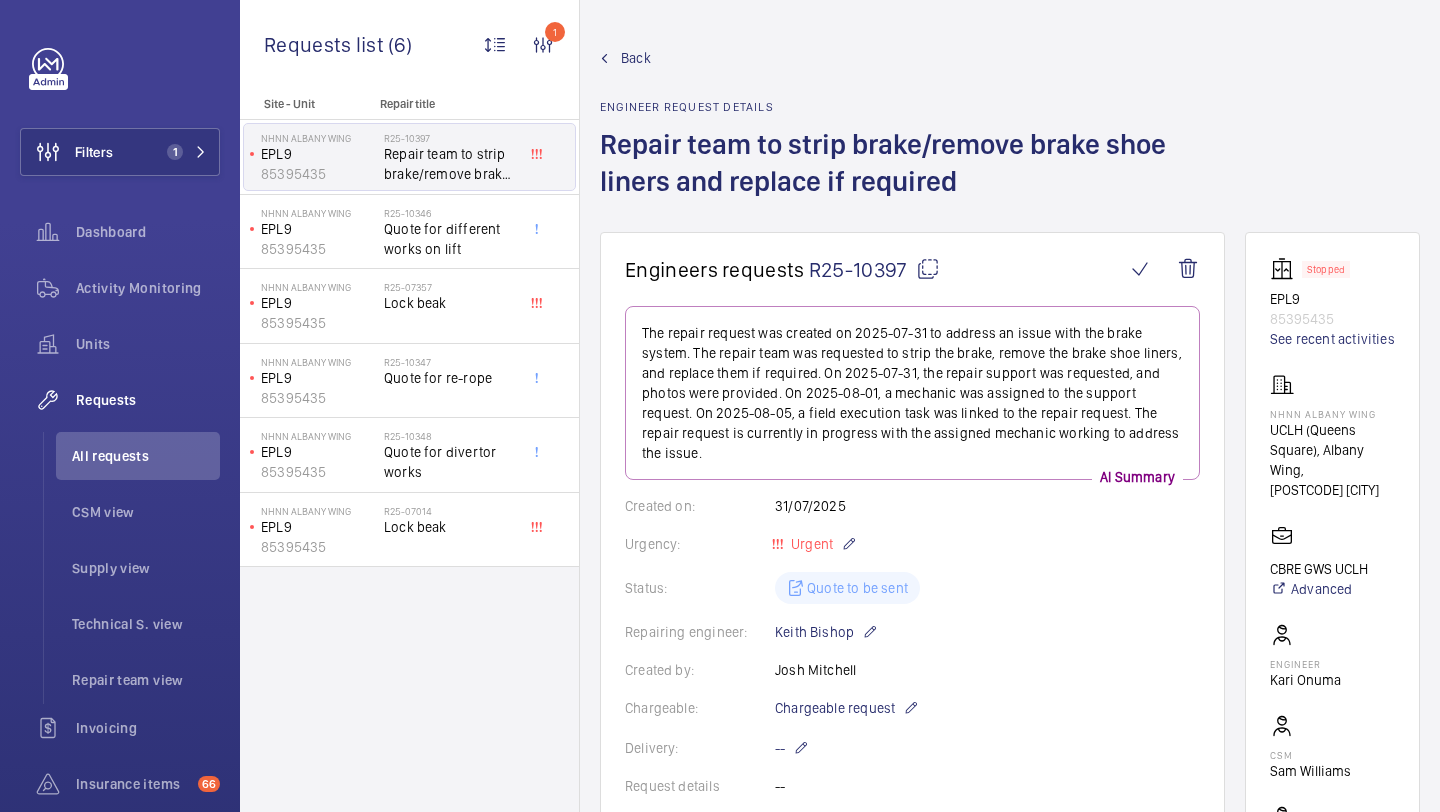 click 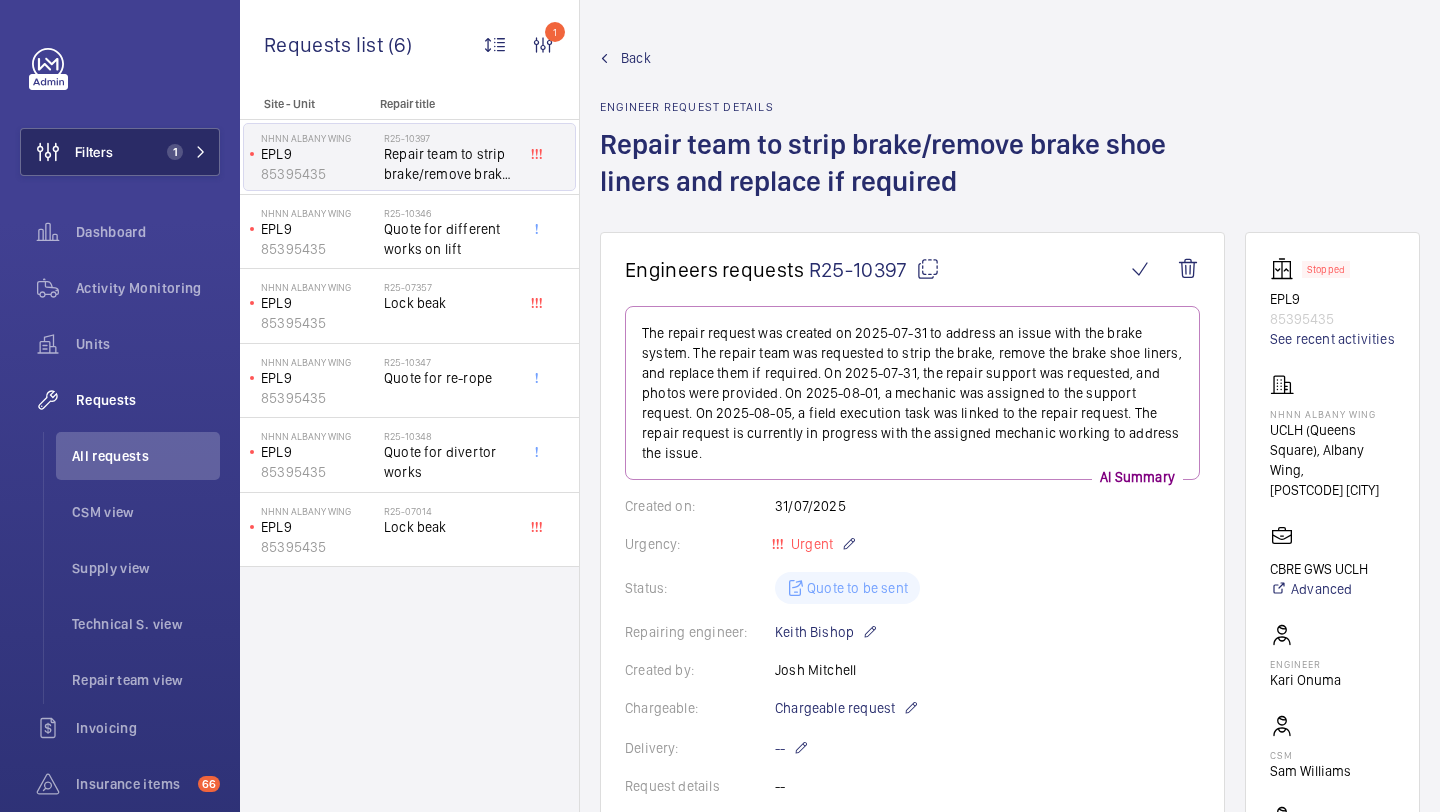 click on "1" 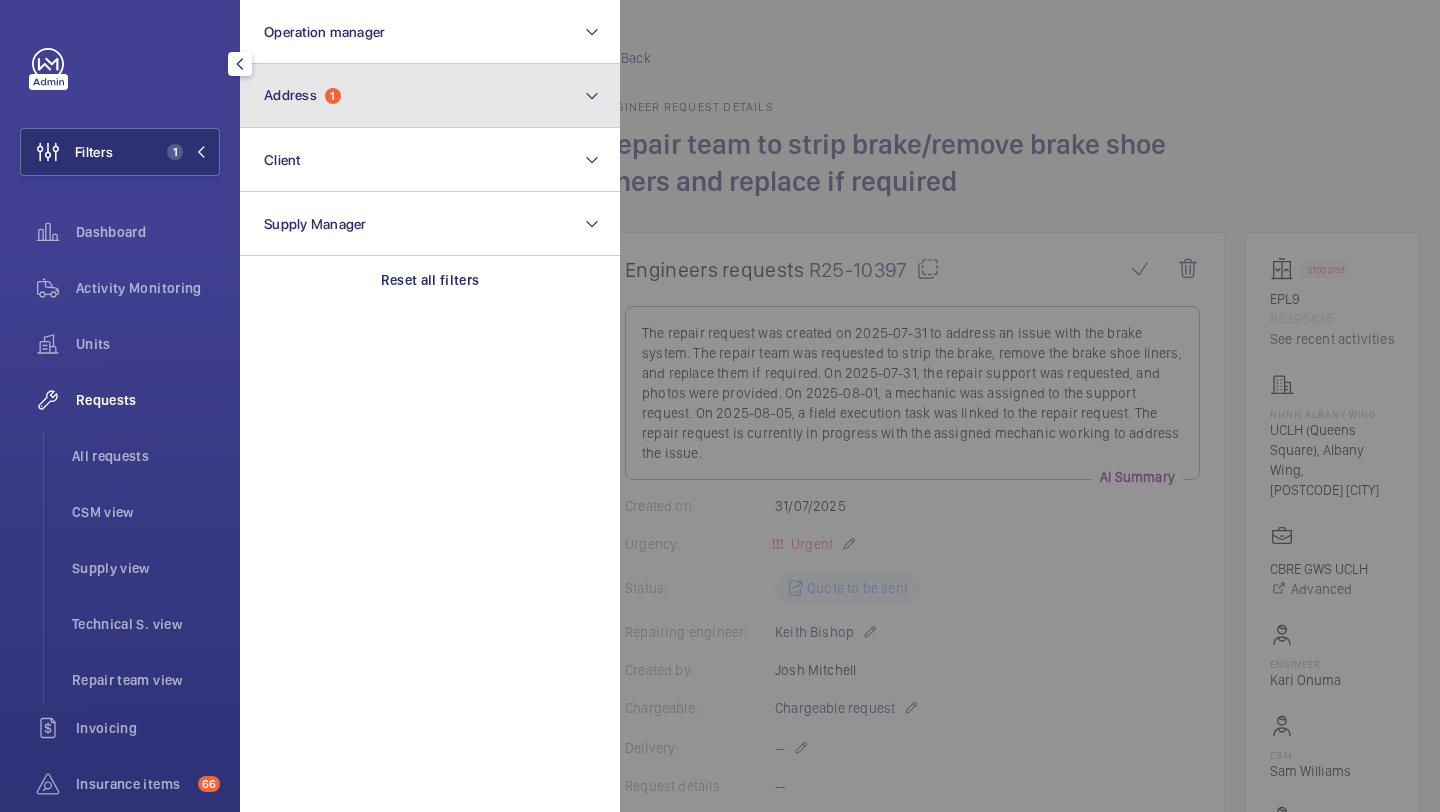 click on "Address  1" 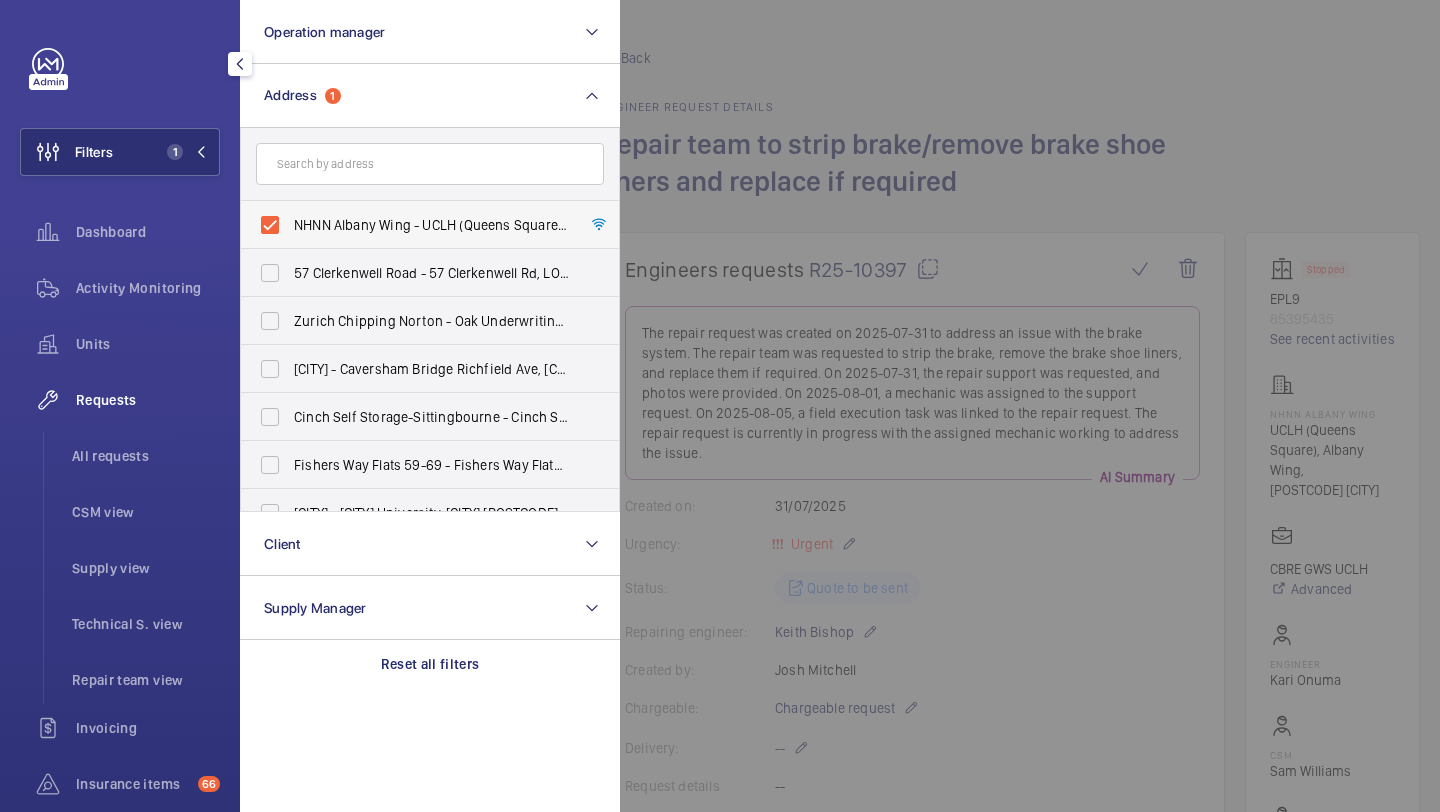 click on "NHNN Albany Wing - UCLH (Queens Square), Albany Wing,, [CITY] [POSTCODE]" at bounding box center [431, 225] 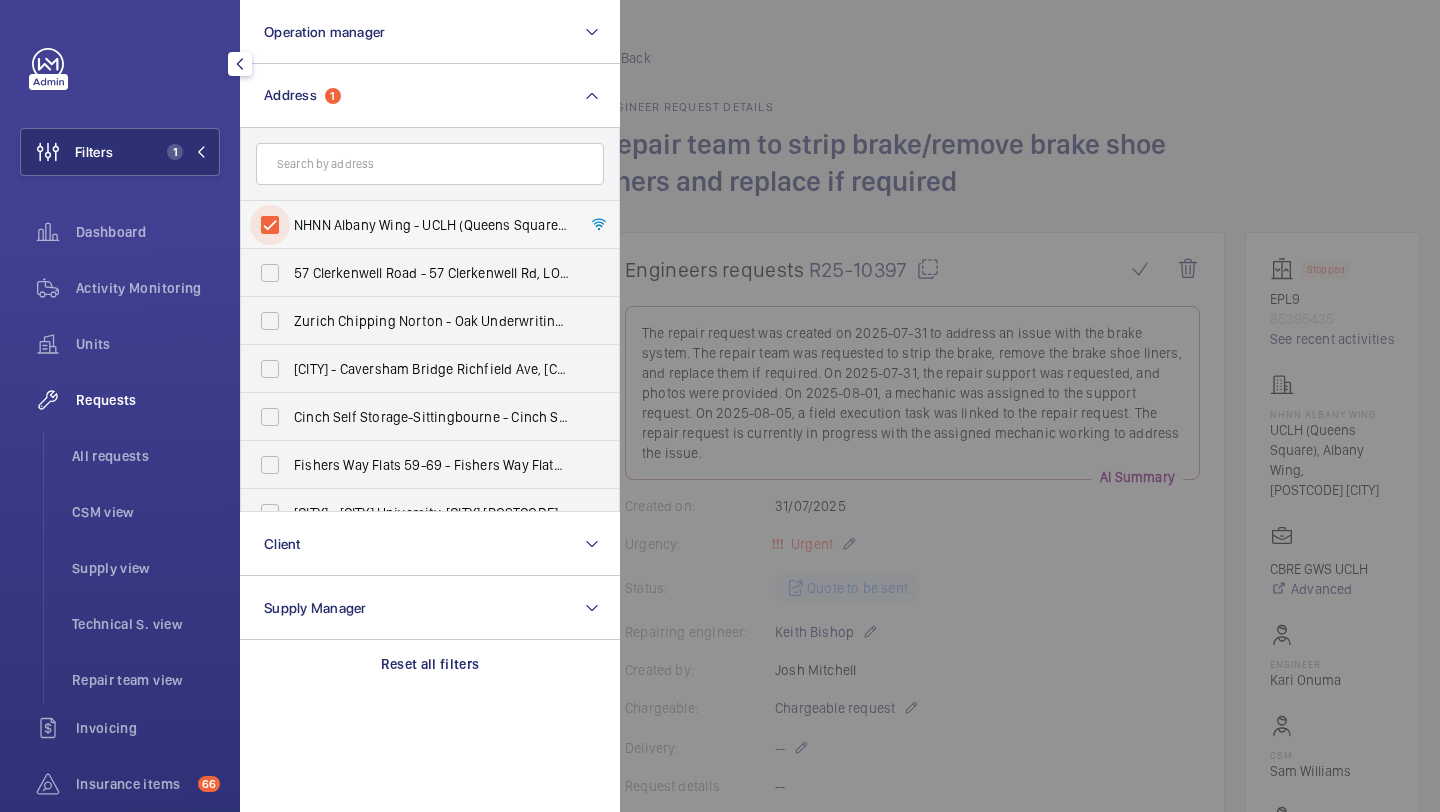 click on "NHNN Albany Wing - UCLH (Queens Square), Albany Wing,, [CITY] [POSTCODE]" at bounding box center (270, 225) 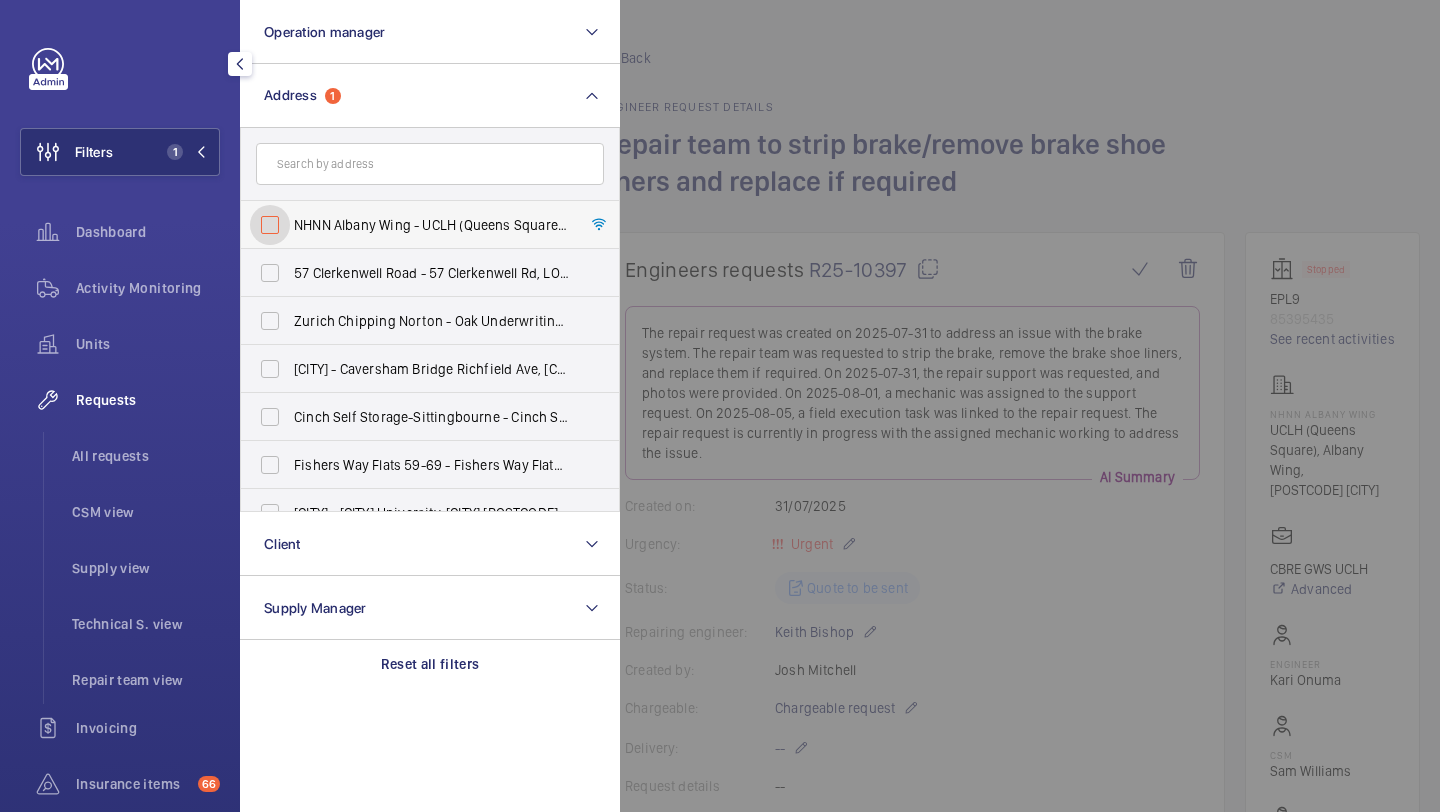 checkbox on "false" 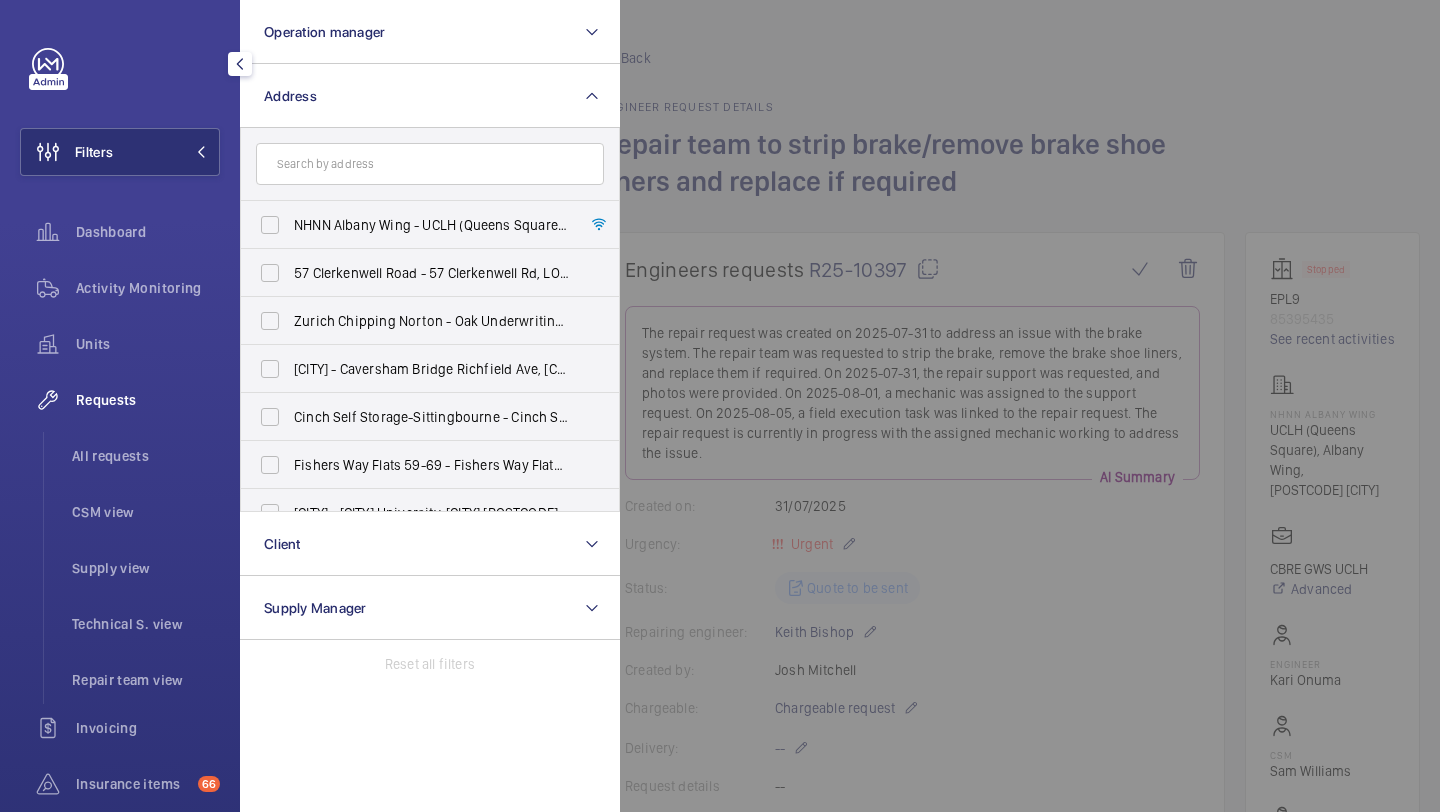 click 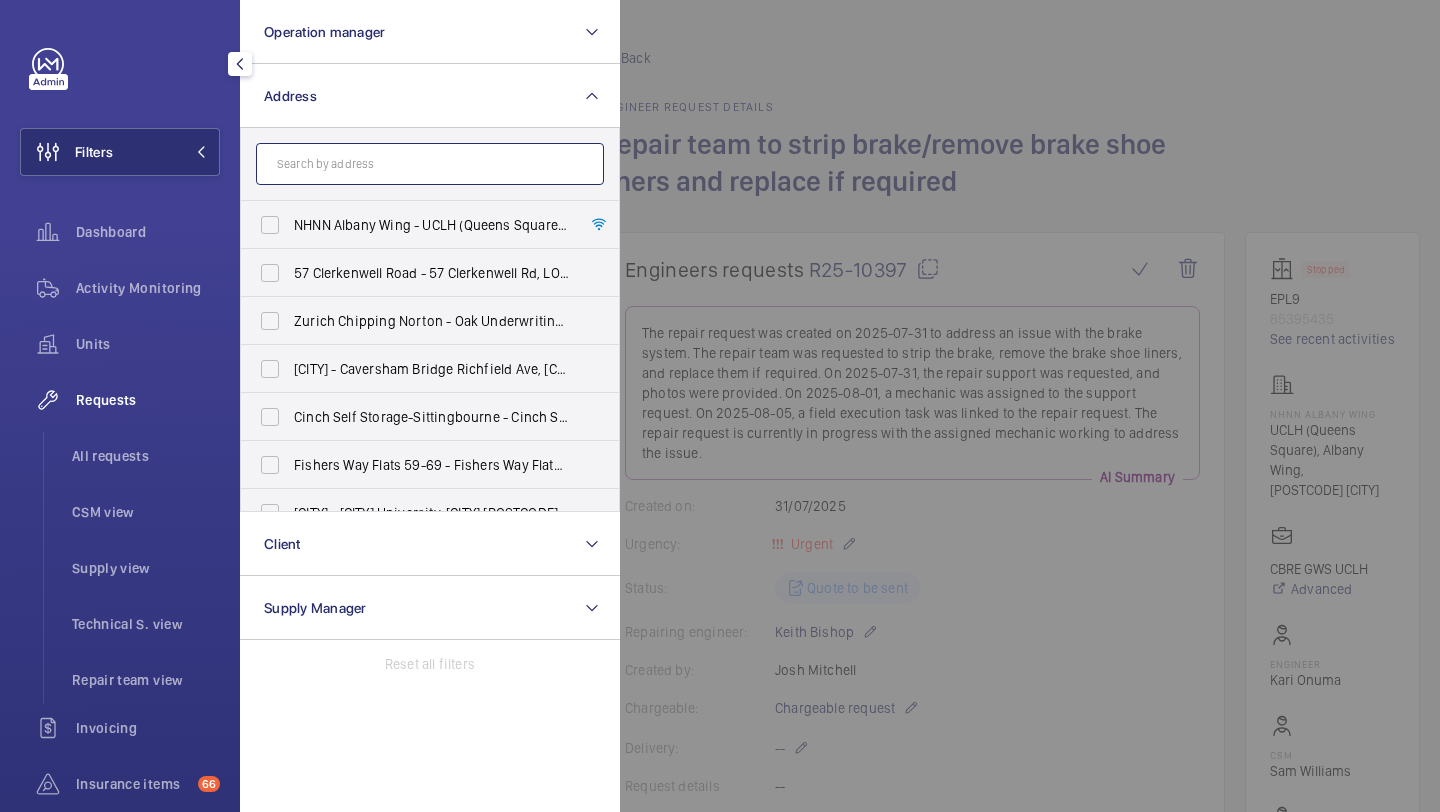 click 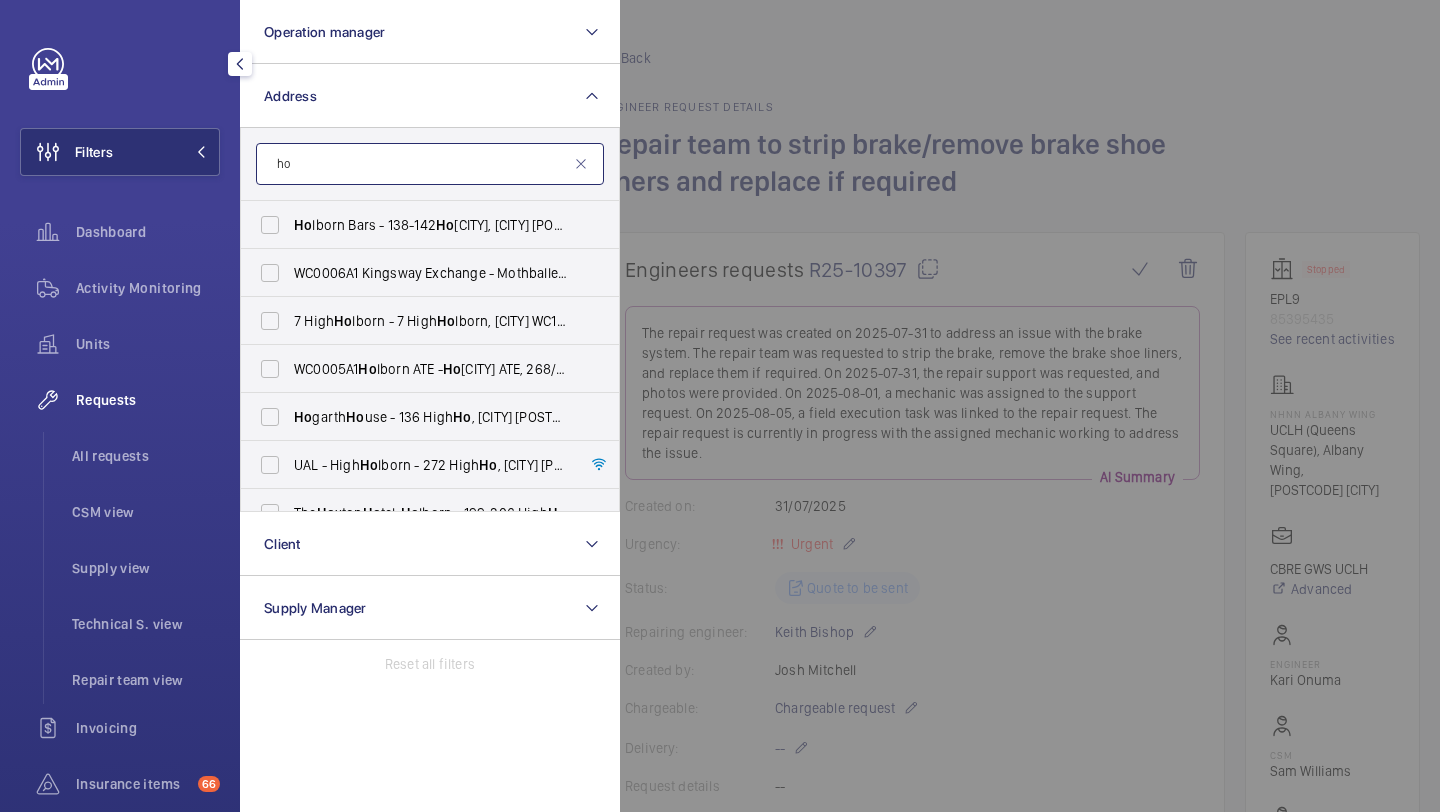 type on "h" 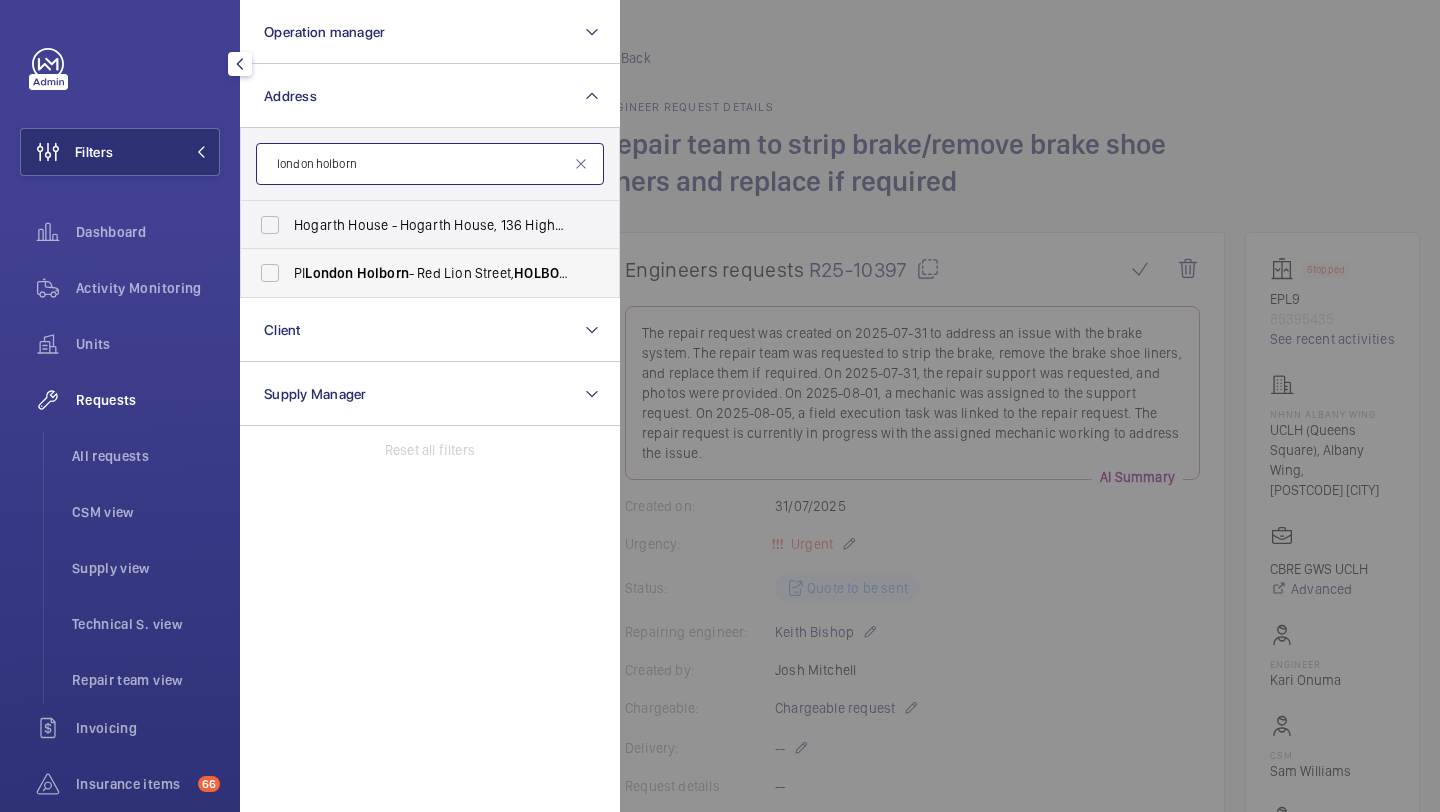 type on "london holborn" 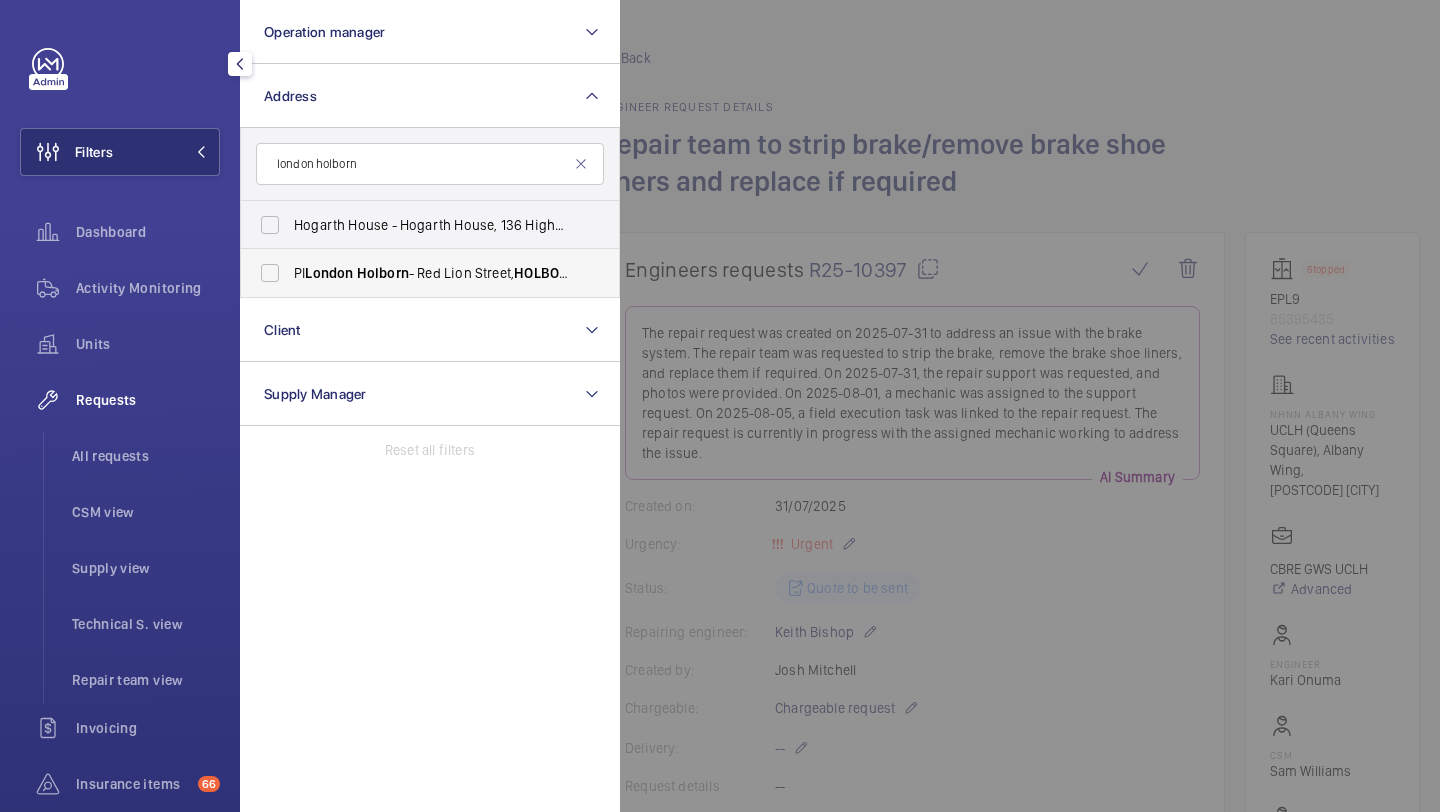 click on "London" at bounding box center [329, 273] 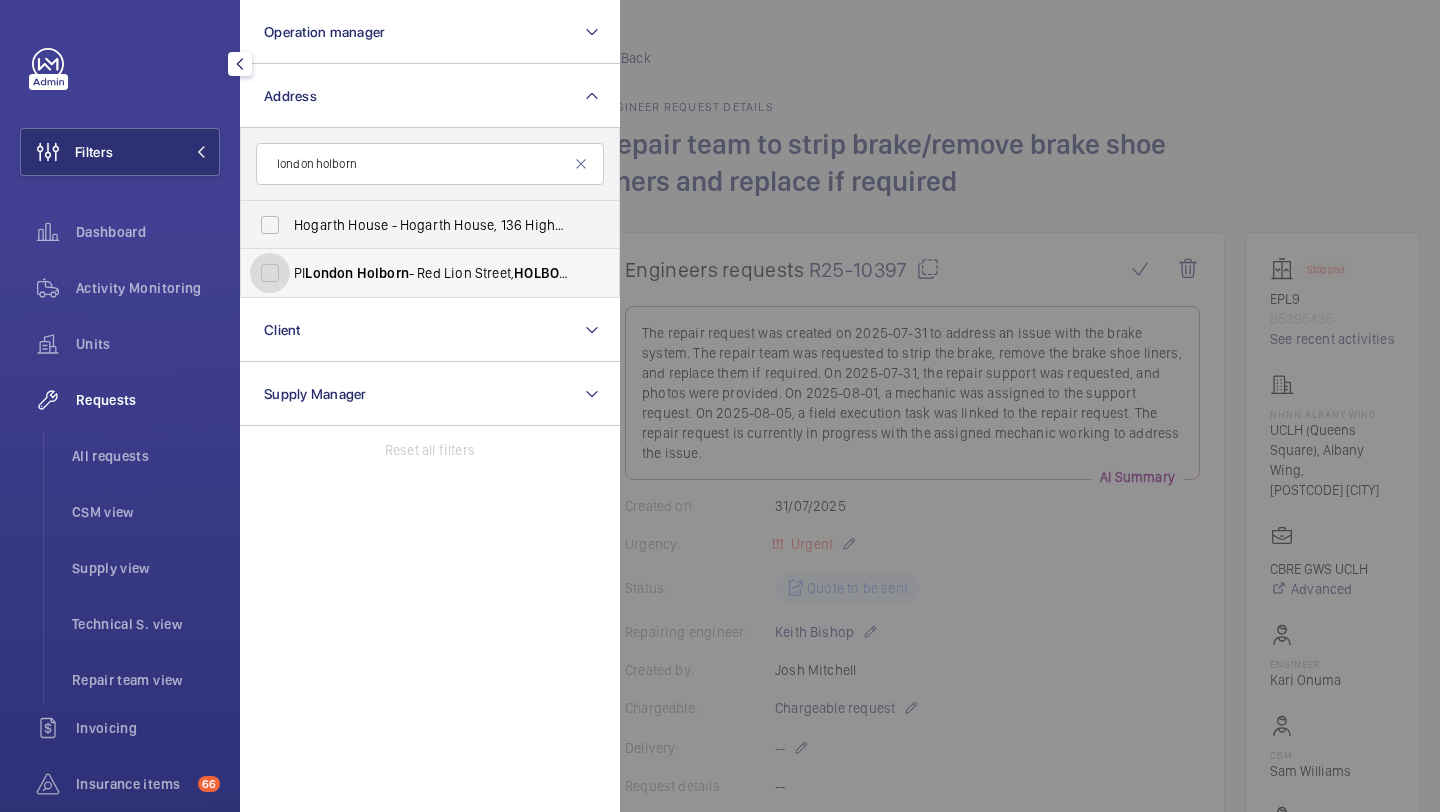 click on "PI [CITY] Holborn - Red Lion Street, HOLBORN WC1R 4PS" at bounding box center [270, 273] 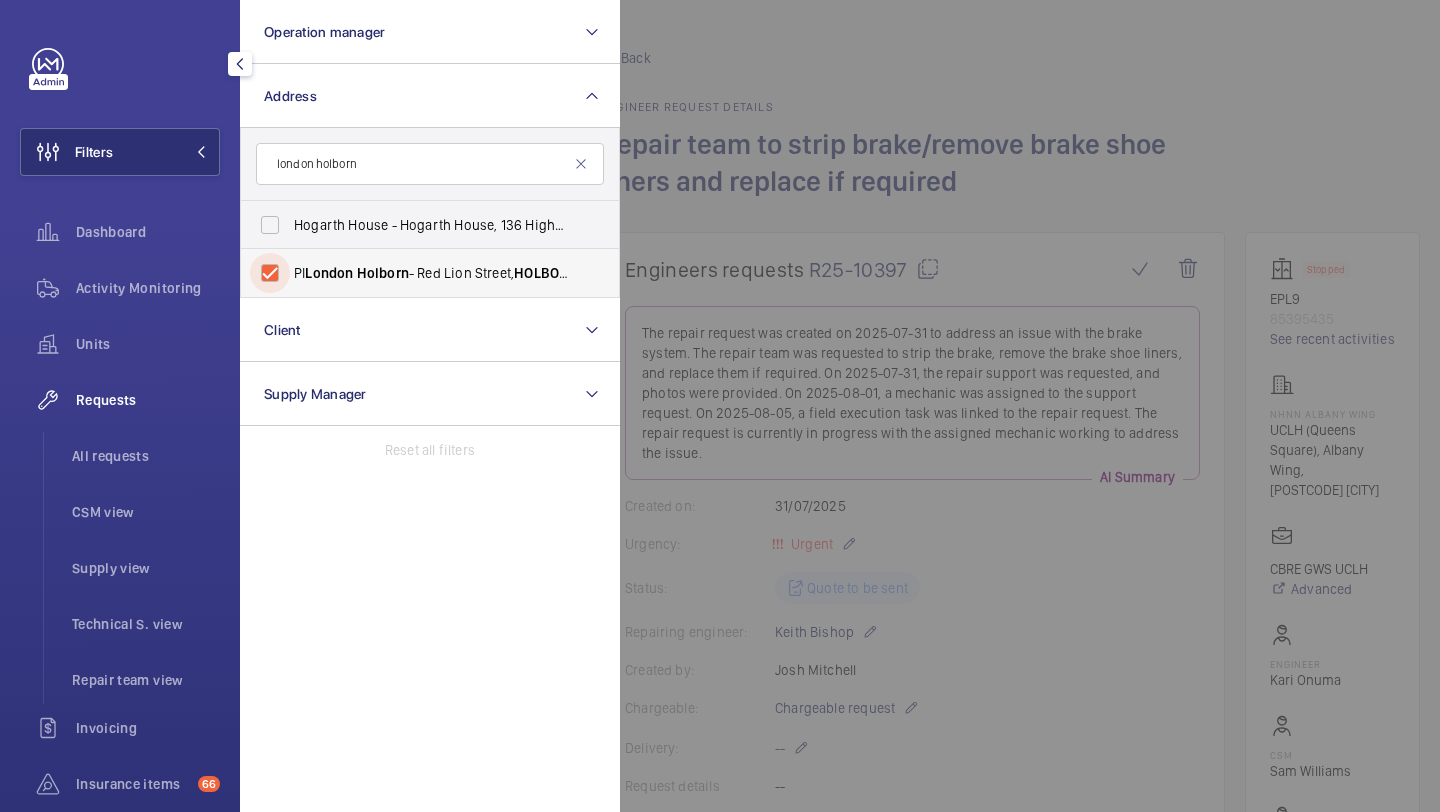 checkbox on "true" 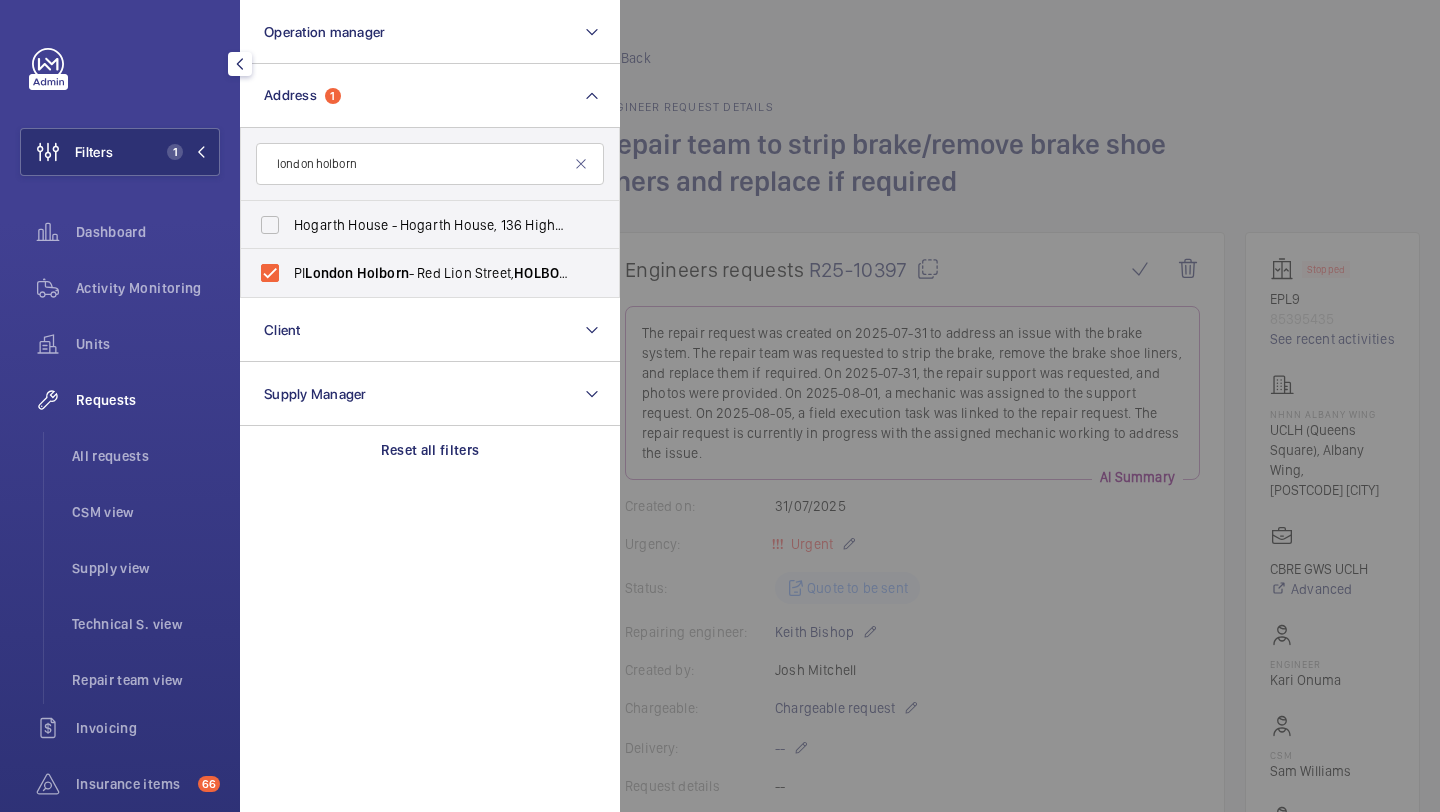 click 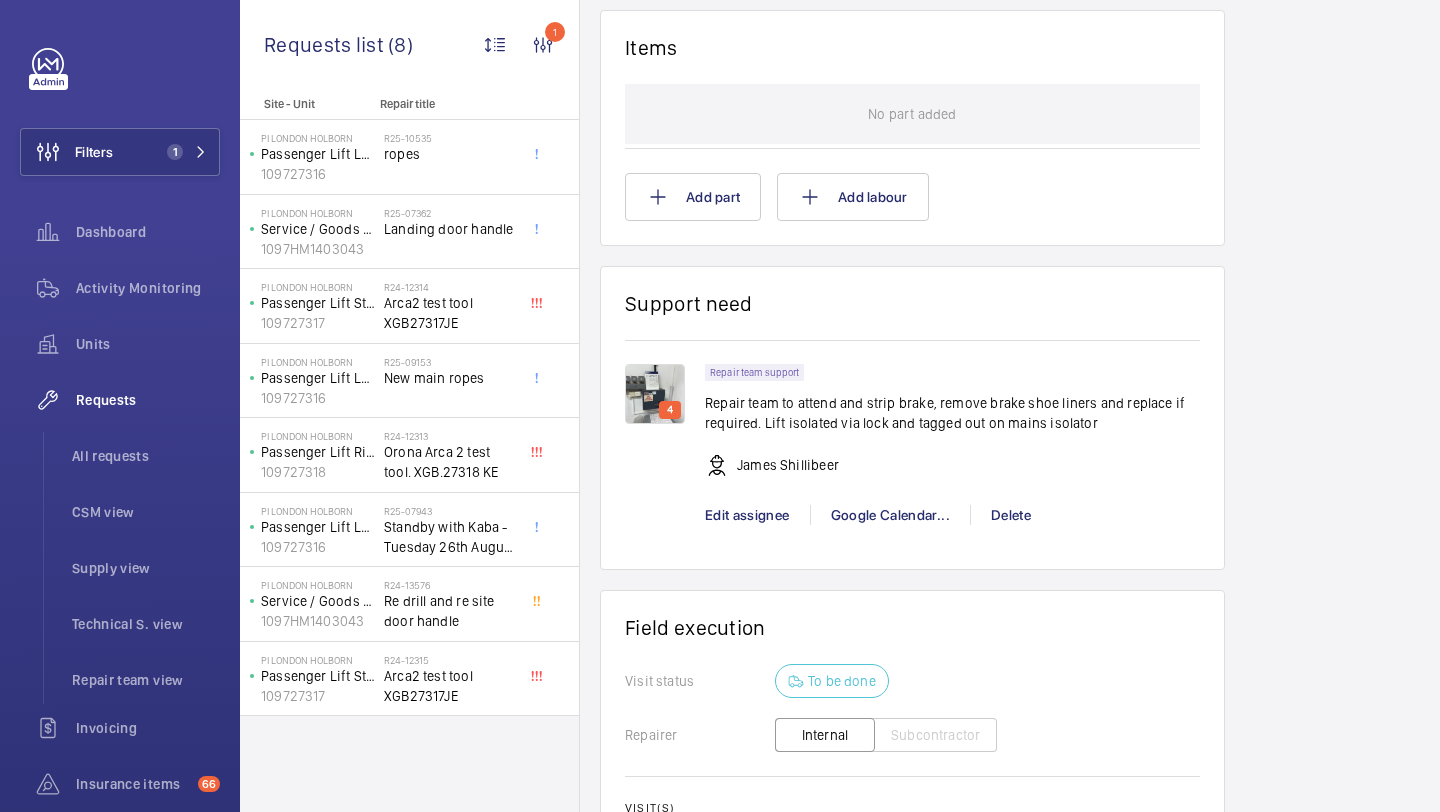 scroll, scrollTop: 1268, scrollLeft: 0, axis: vertical 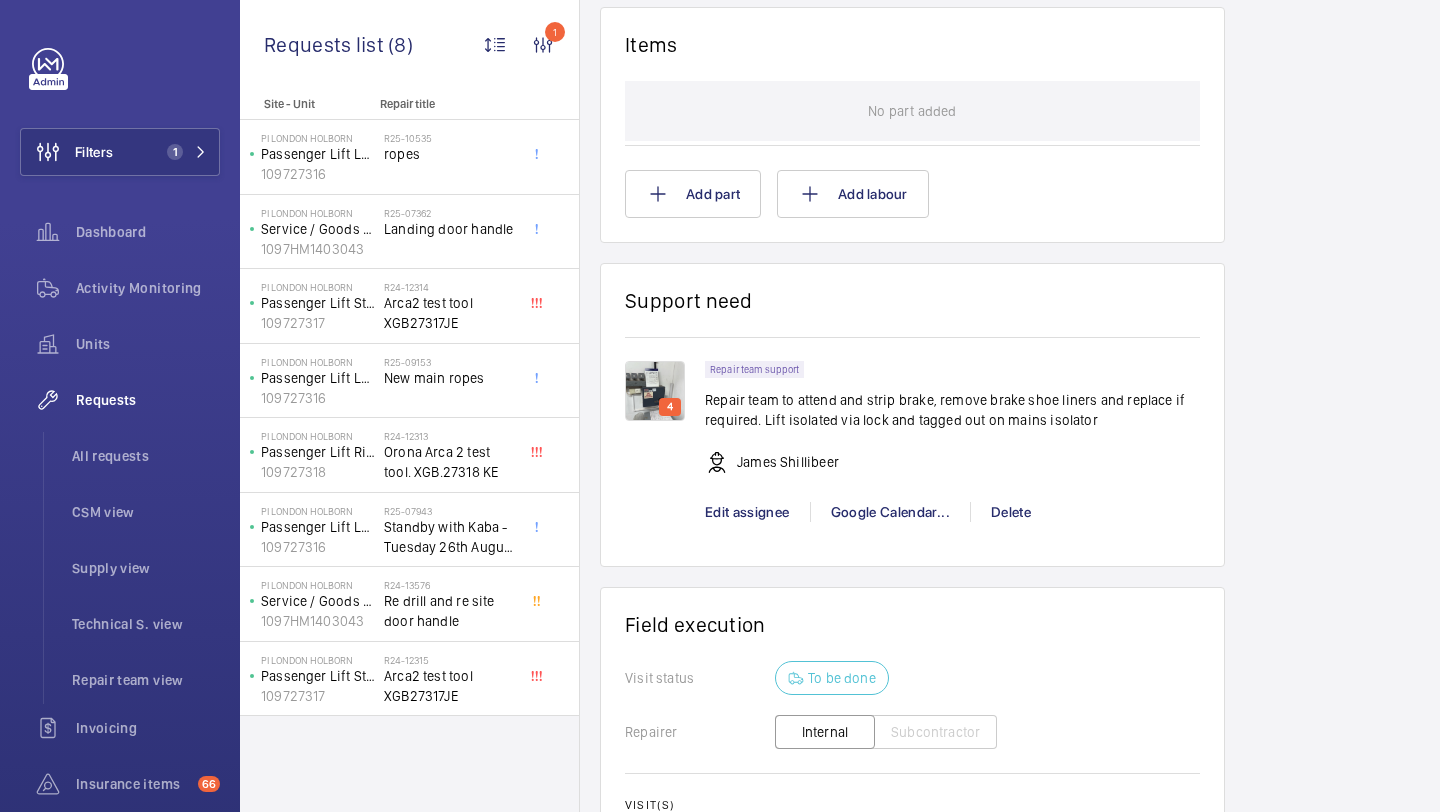 click 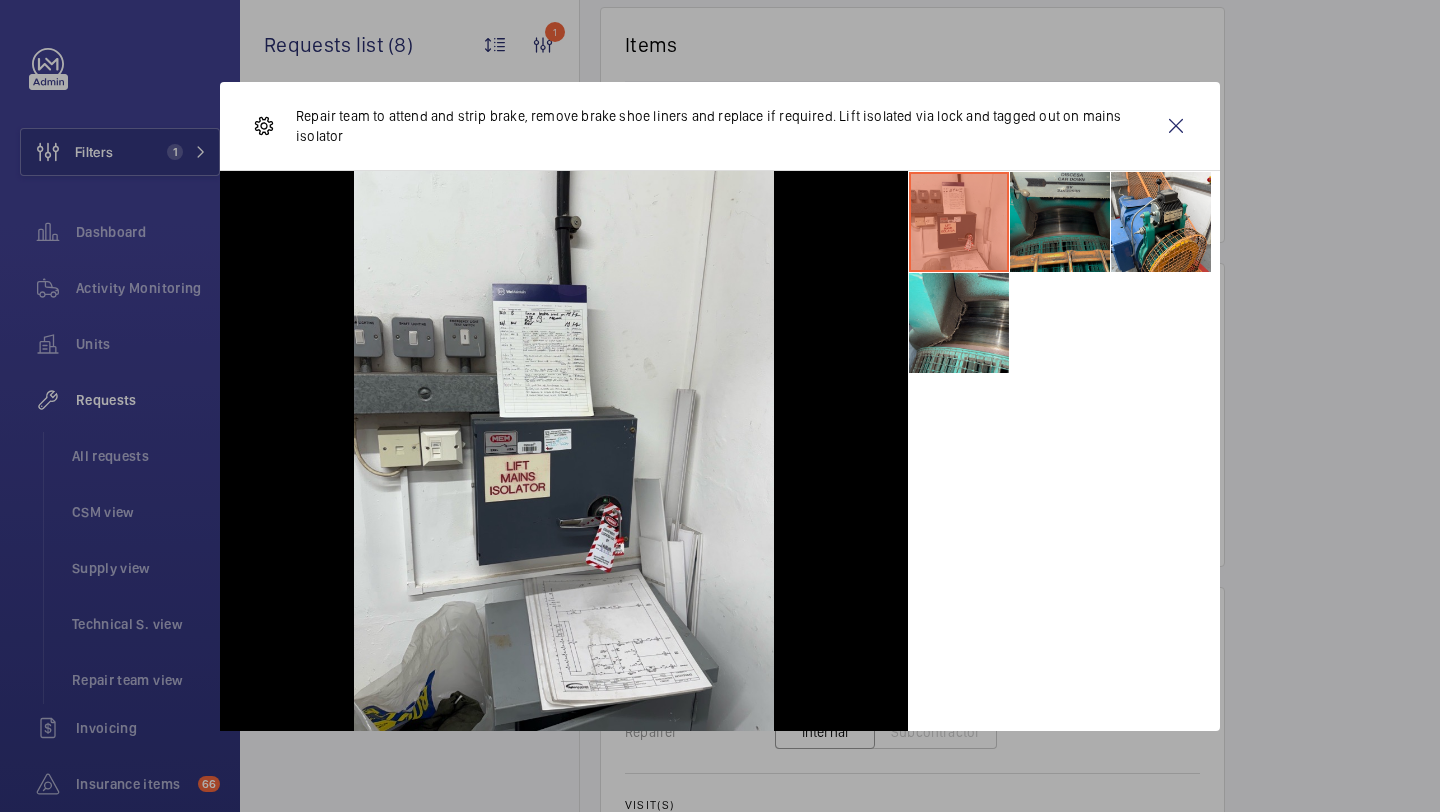click at bounding box center (1060, 222) 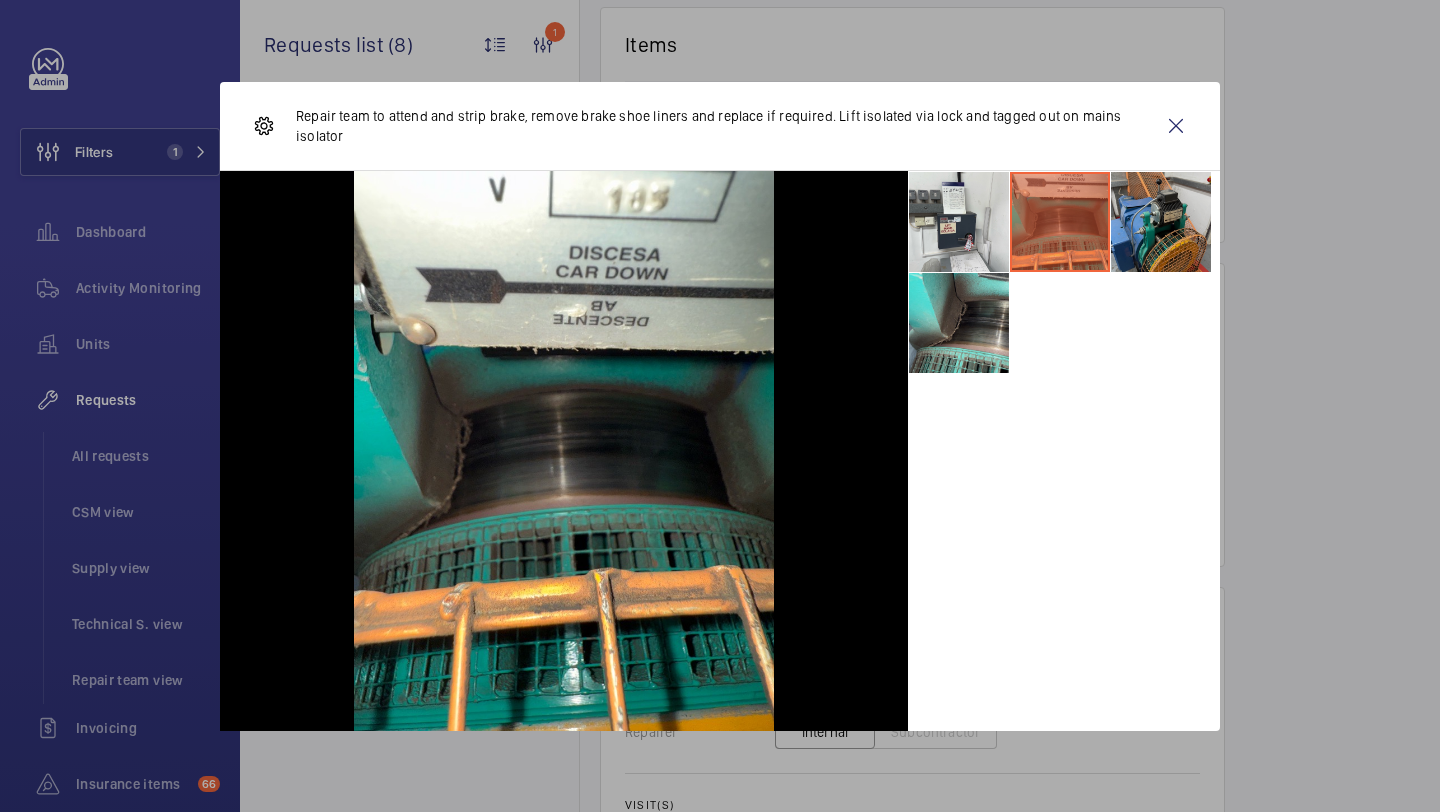 click at bounding box center (1161, 222) 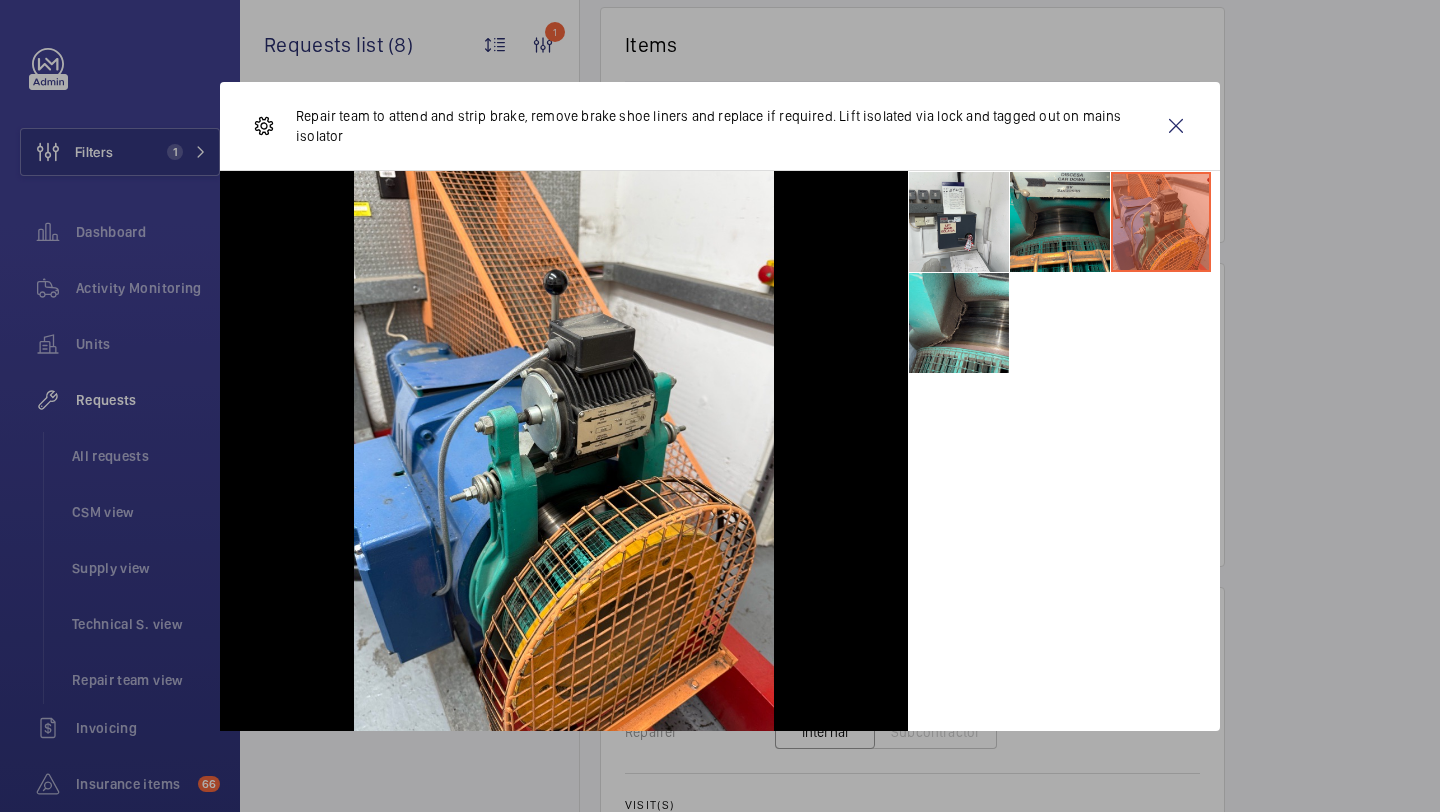 click at bounding box center (1064, 272) 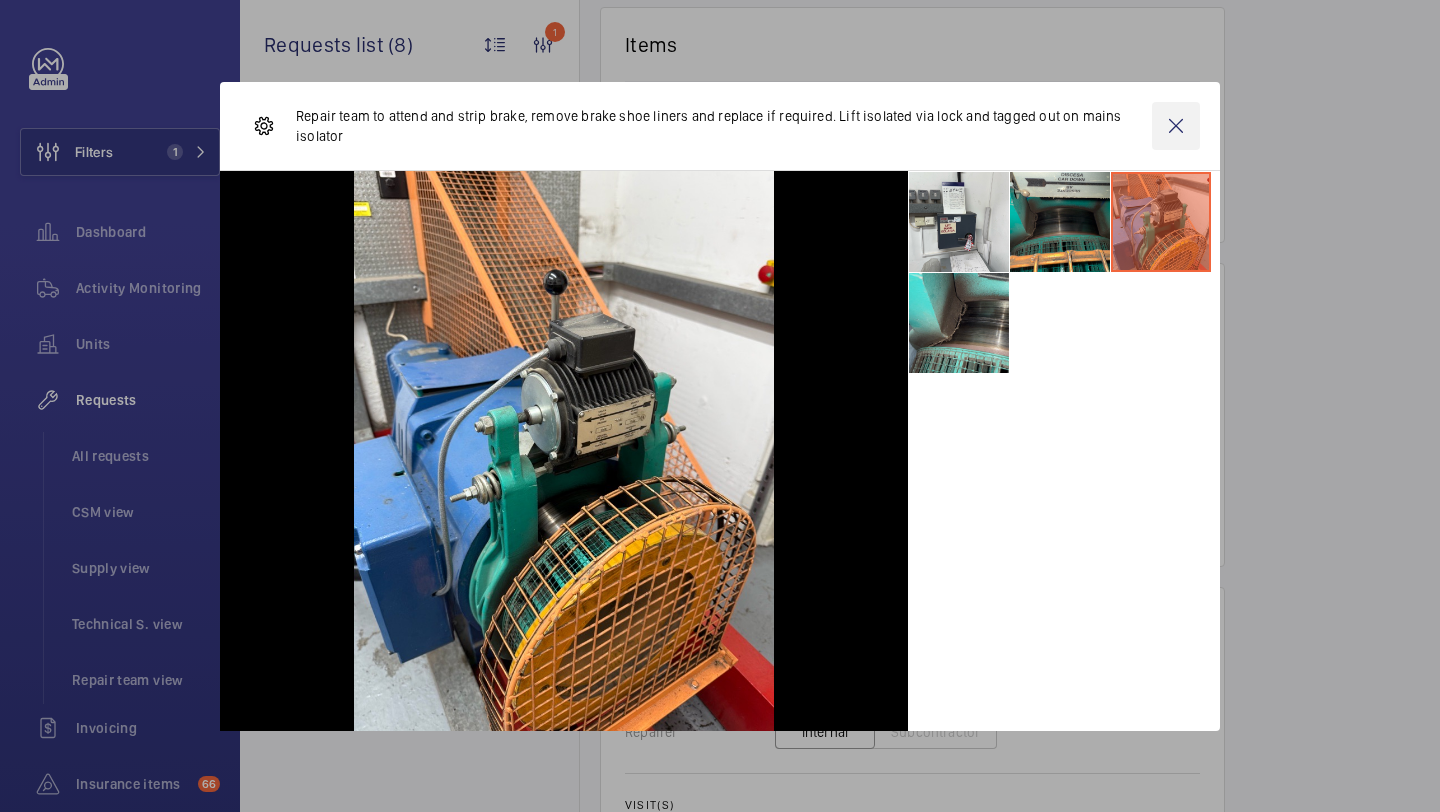 click at bounding box center (1176, 126) 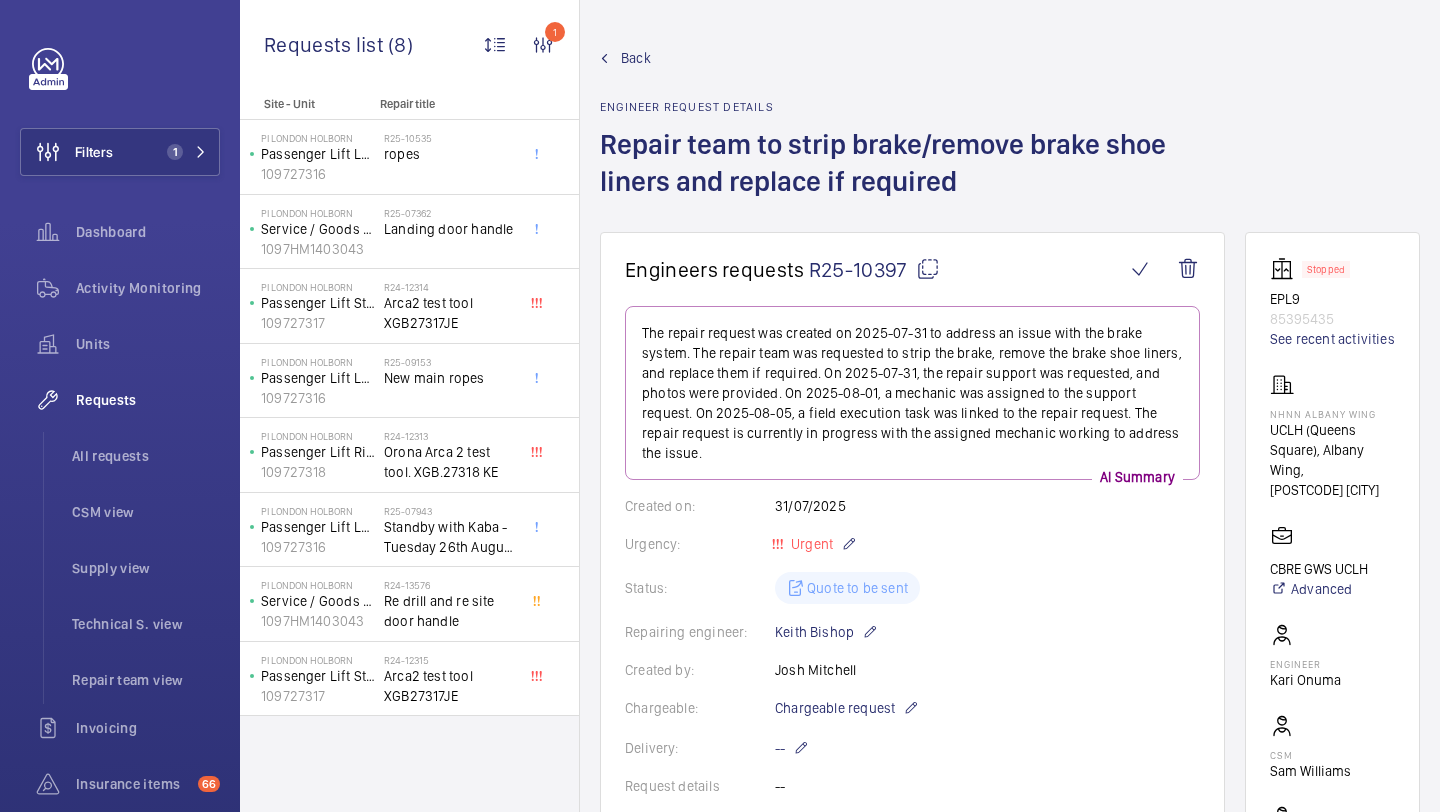 scroll, scrollTop: 79, scrollLeft: 0, axis: vertical 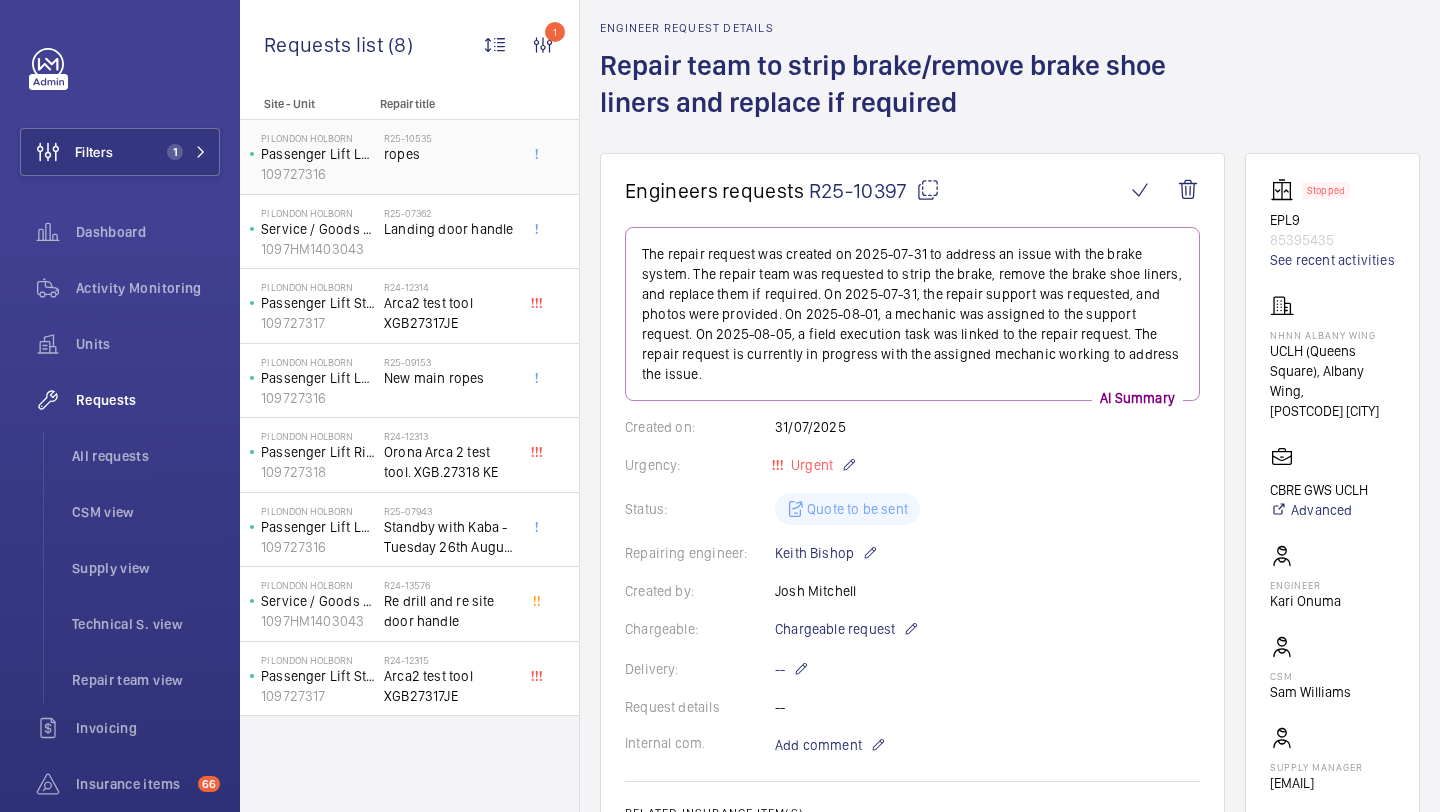 click on "ropes" 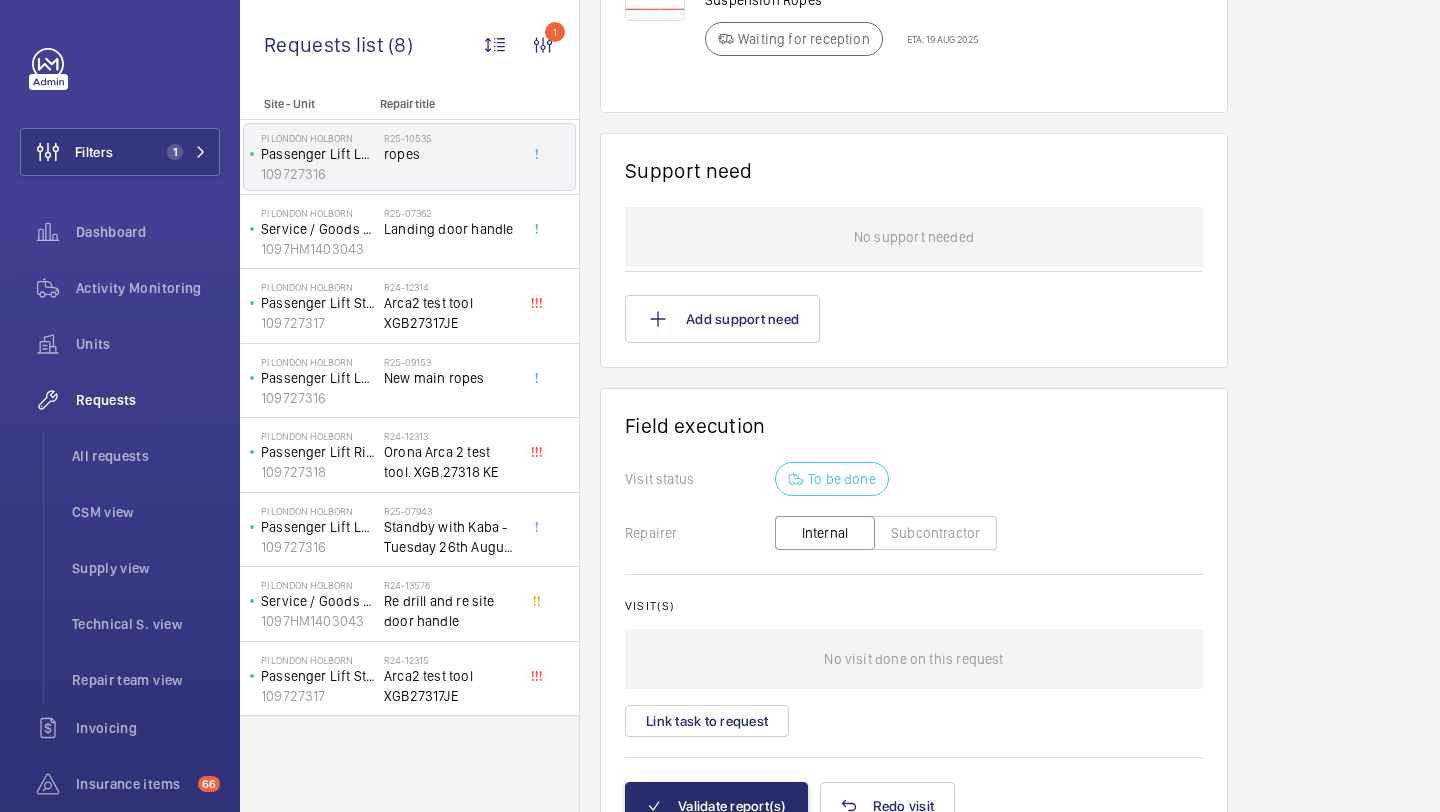 scroll, scrollTop: 1288, scrollLeft: 0, axis: vertical 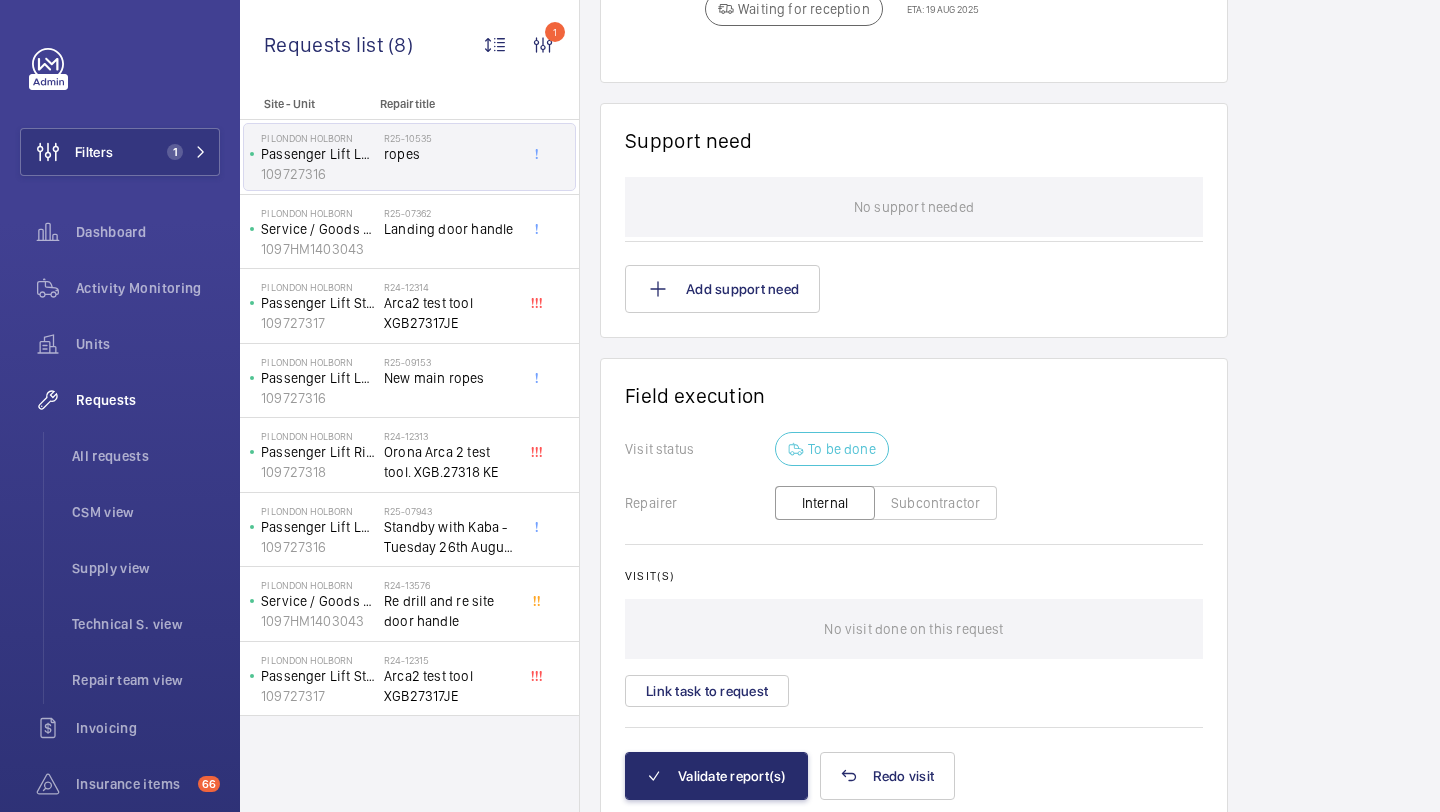 click on "Internal" 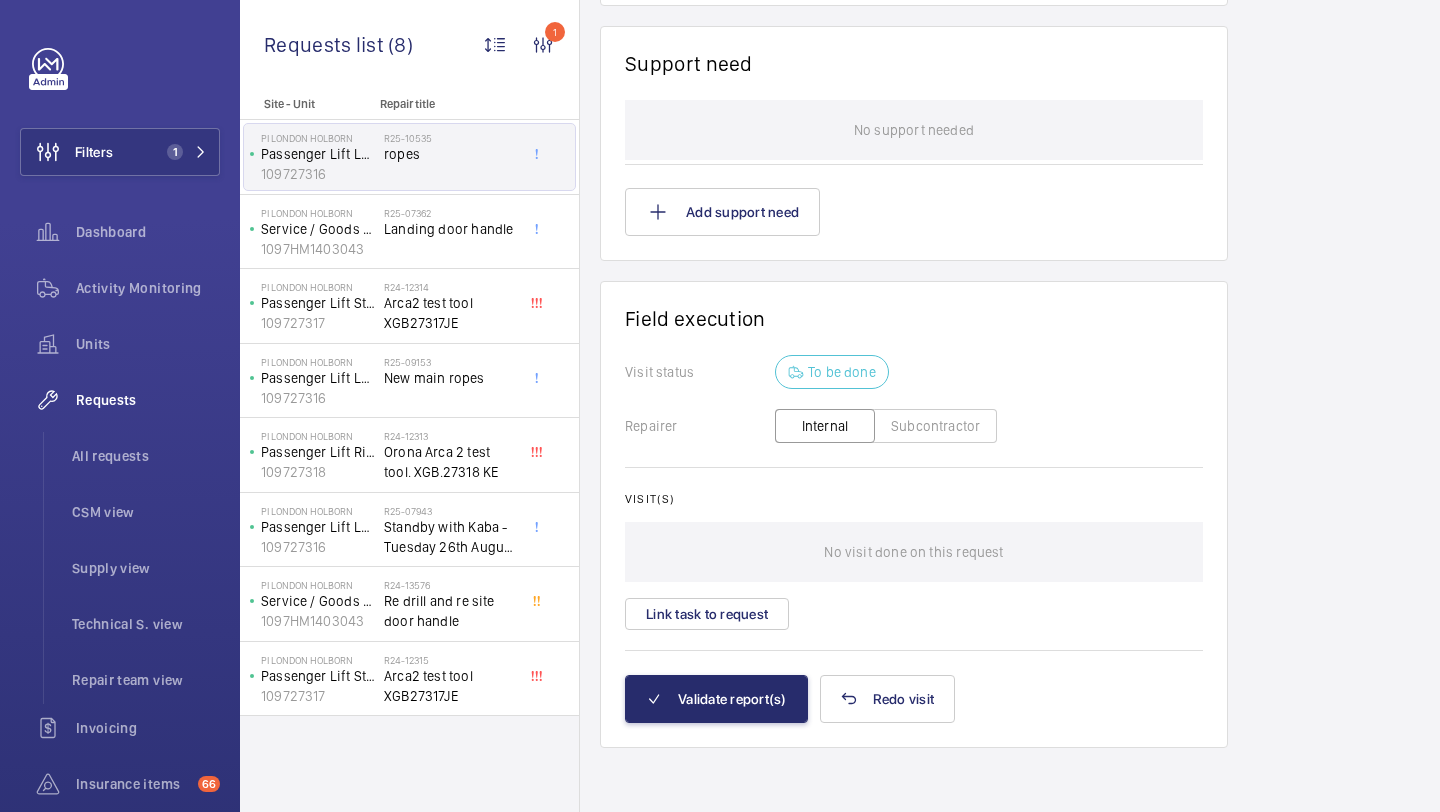 scroll, scrollTop: 1040, scrollLeft: 0, axis: vertical 